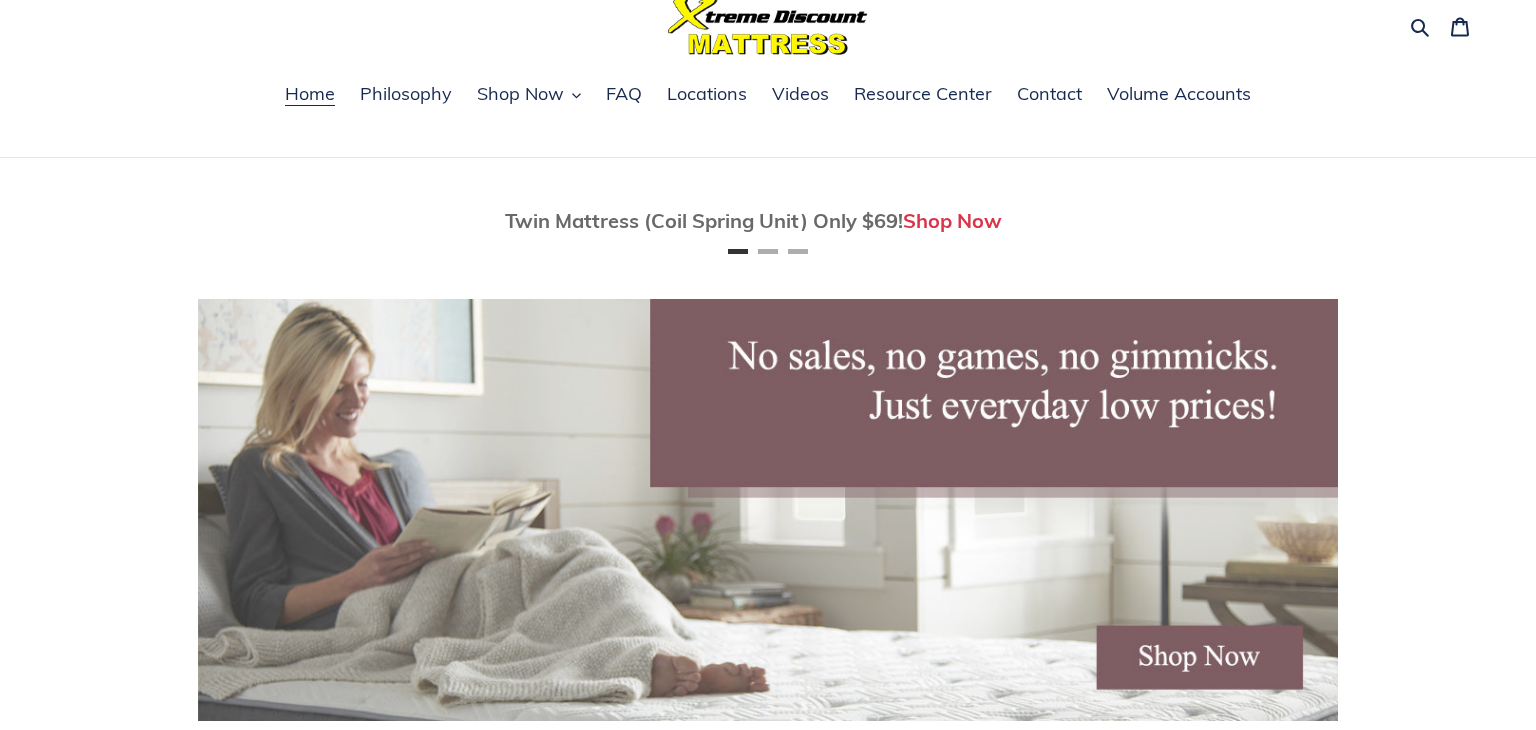 scroll, scrollTop: 81, scrollLeft: 0, axis: vertical 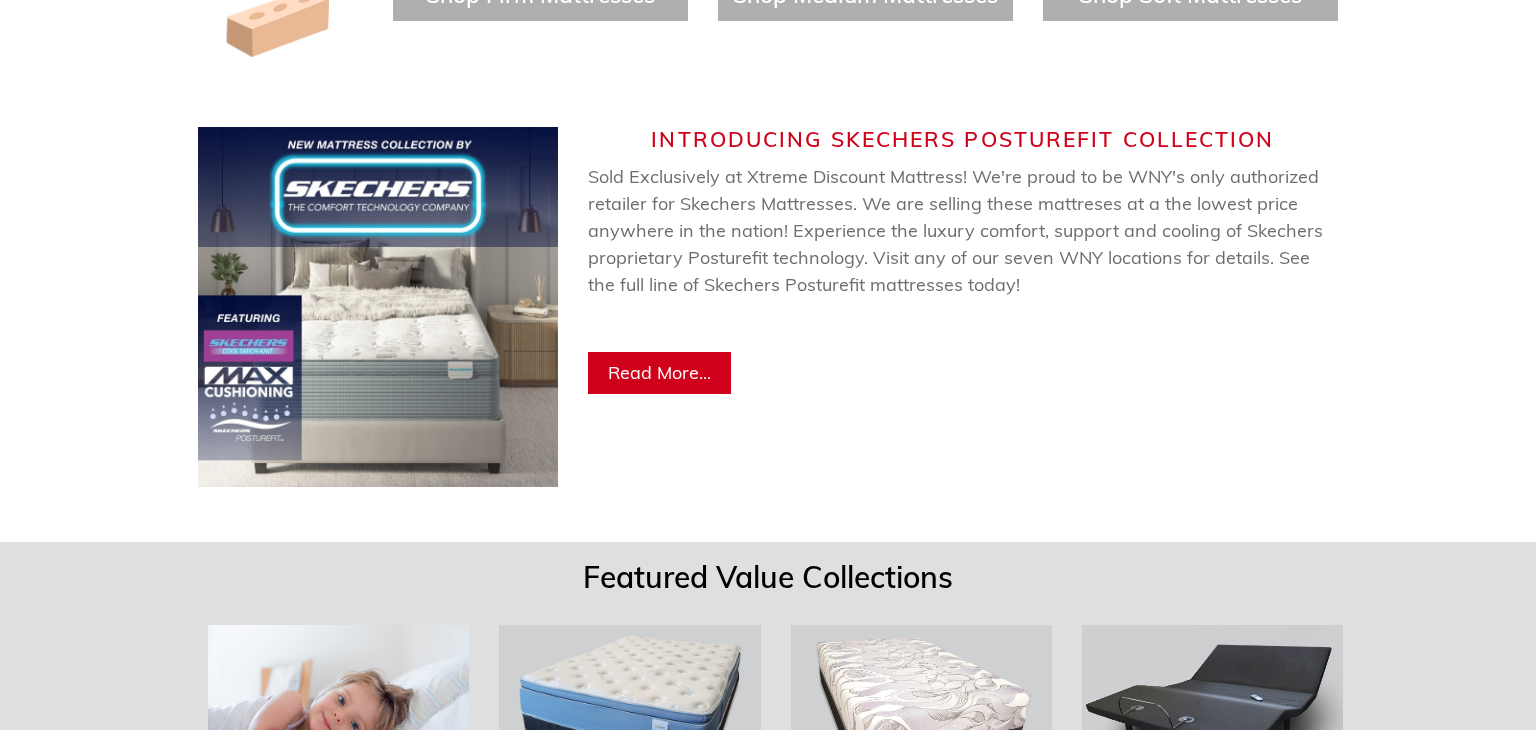 click on "Read More..." at bounding box center (659, 372) 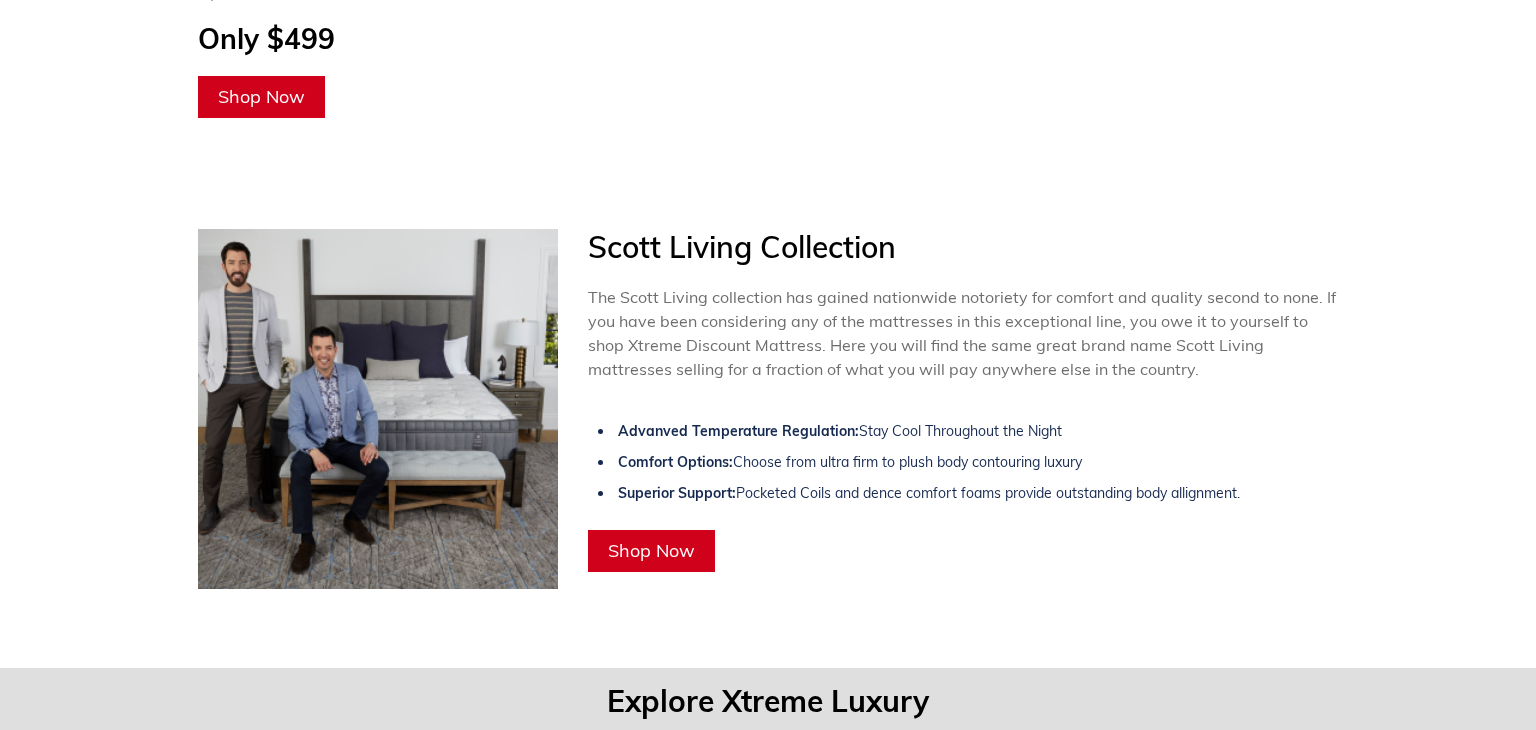 scroll, scrollTop: 3848, scrollLeft: 0, axis: vertical 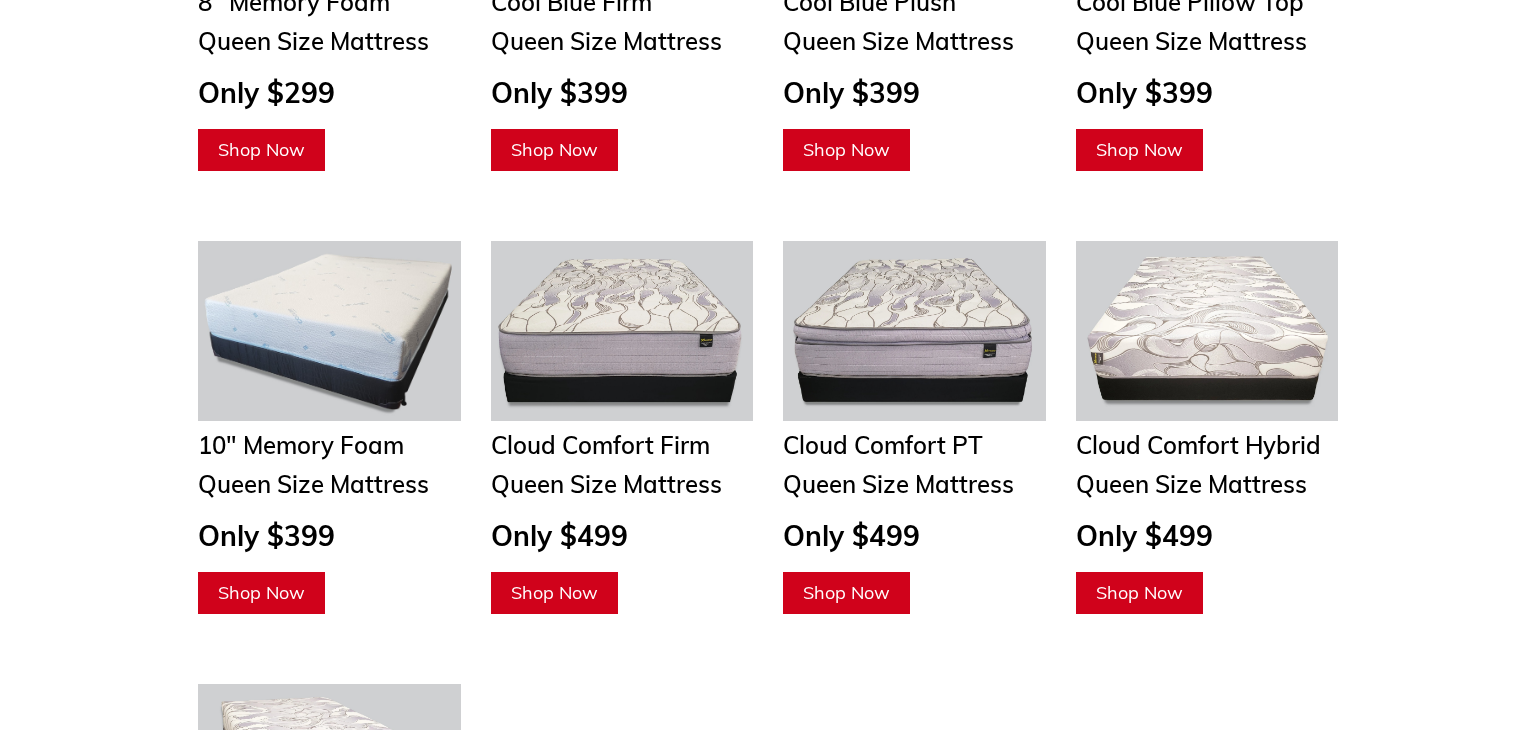 click on "Shop Now" at bounding box center (846, 592) 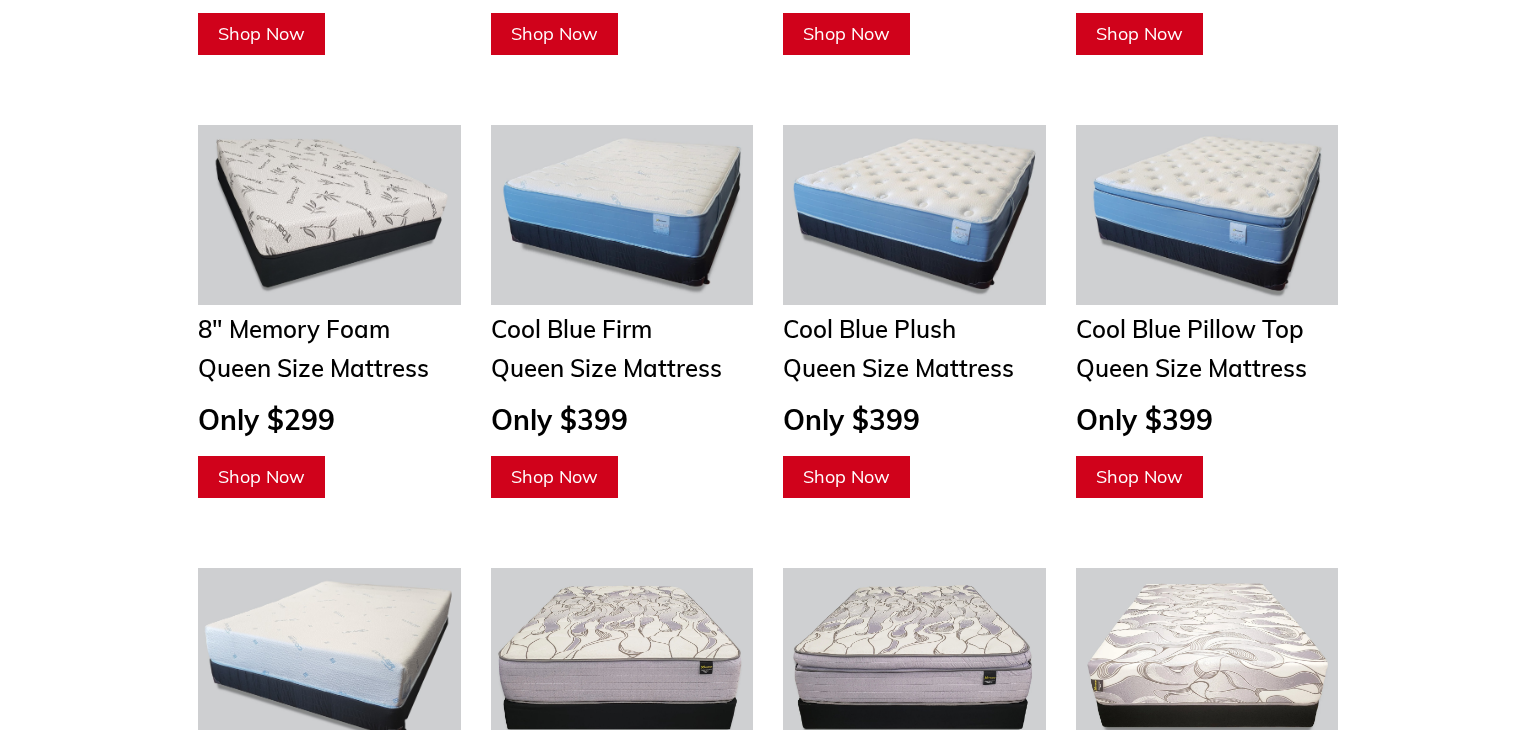 scroll, scrollTop: 2572, scrollLeft: 0, axis: vertical 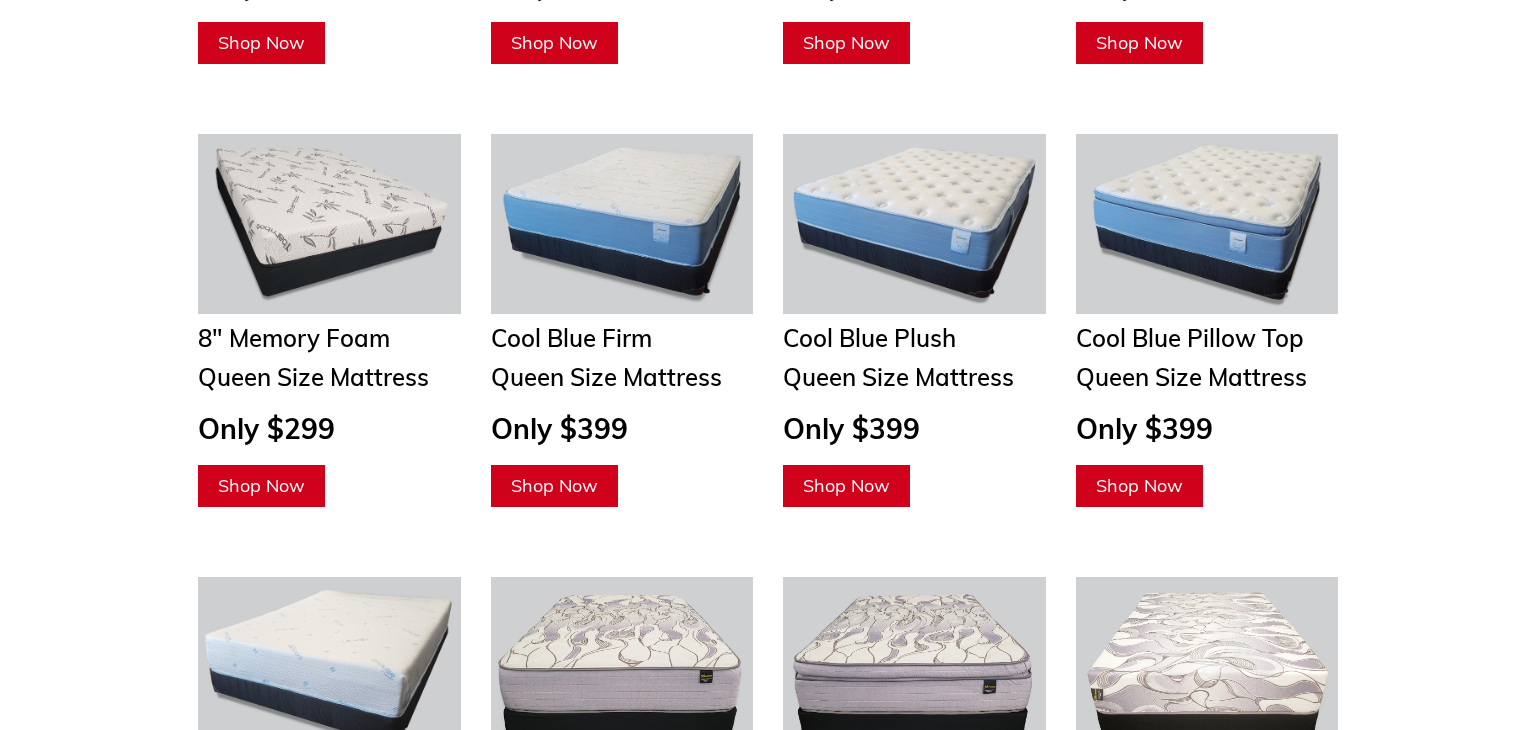click on "Shop Now" at bounding box center (1139, 485) 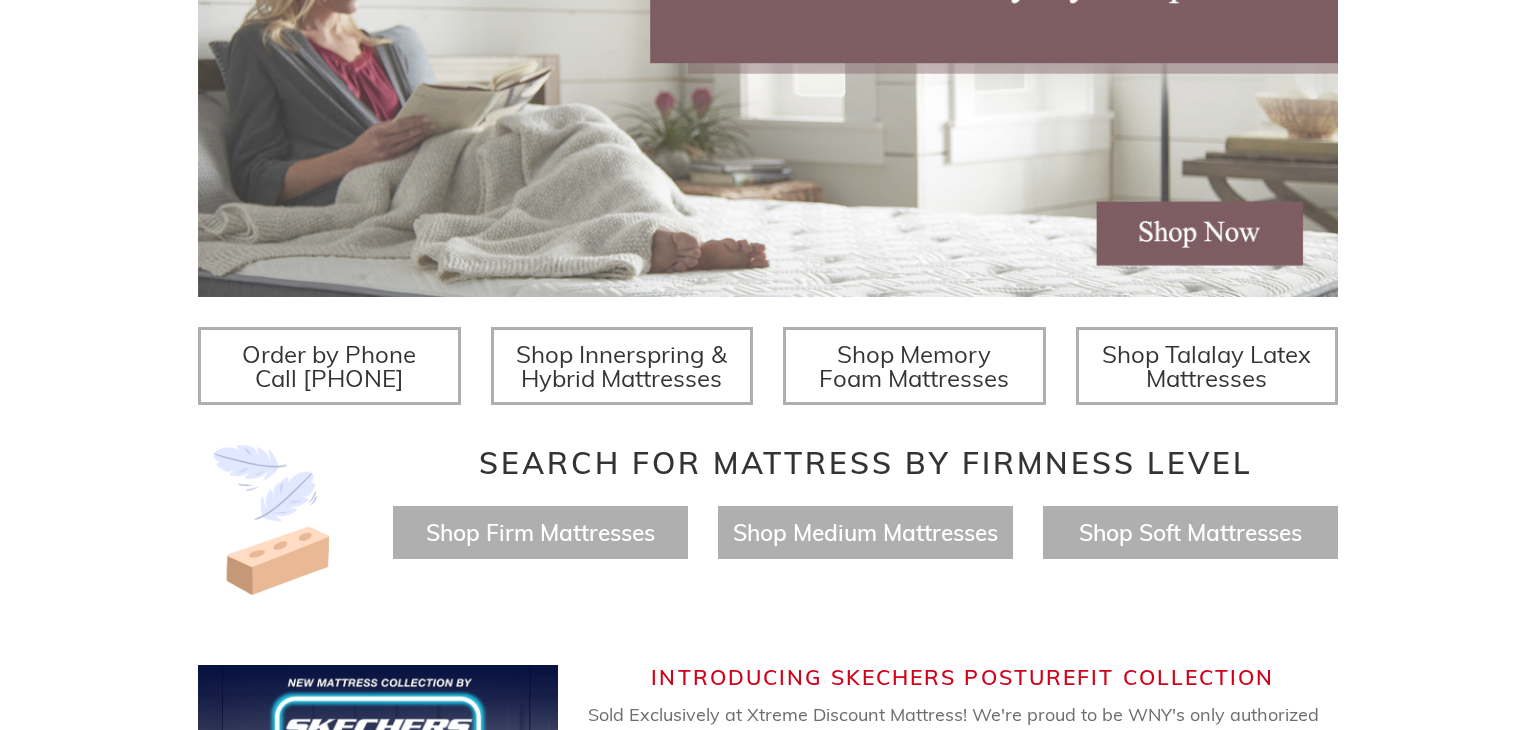 scroll, scrollTop: 0, scrollLeft: 0, axis: both 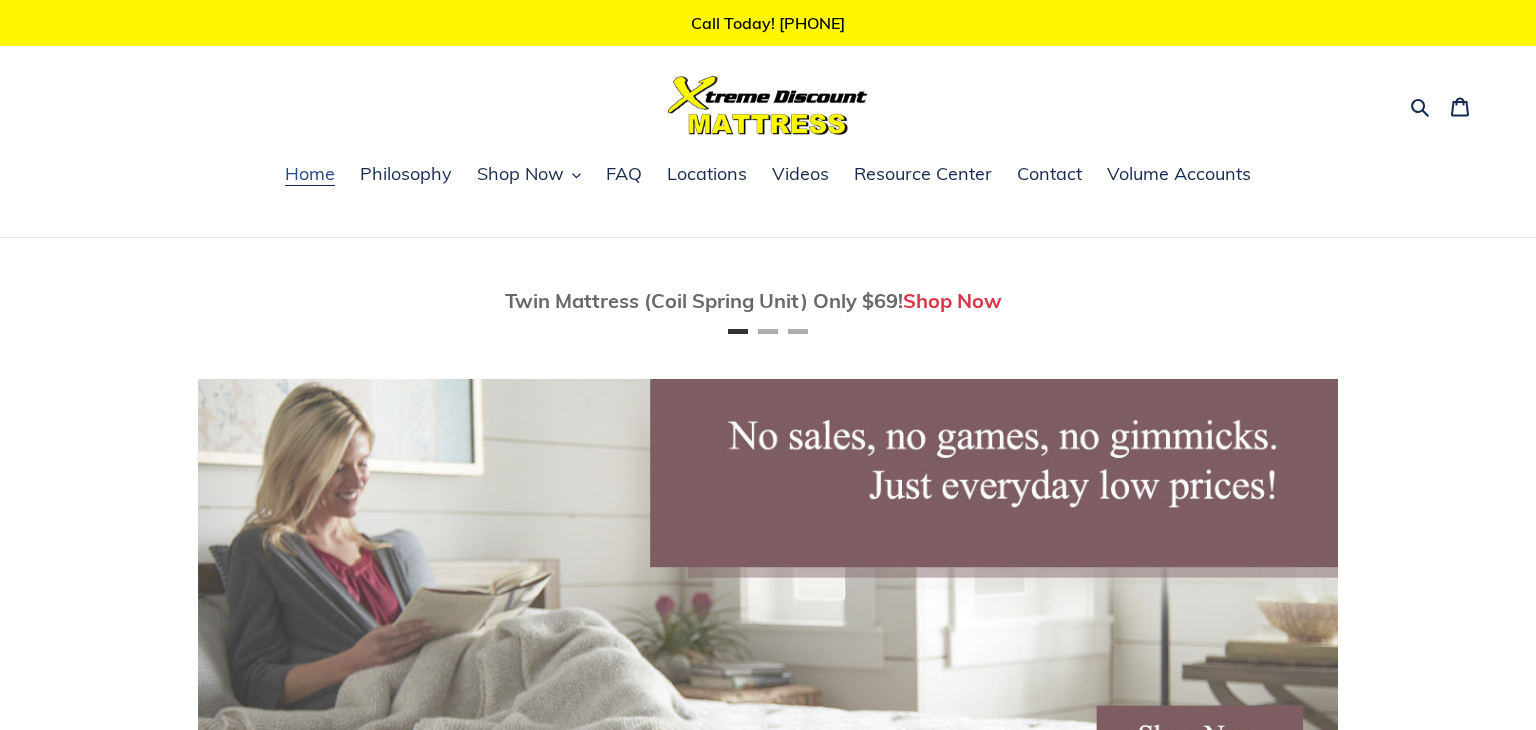 click on "Home" at bounding box center (310, 174) 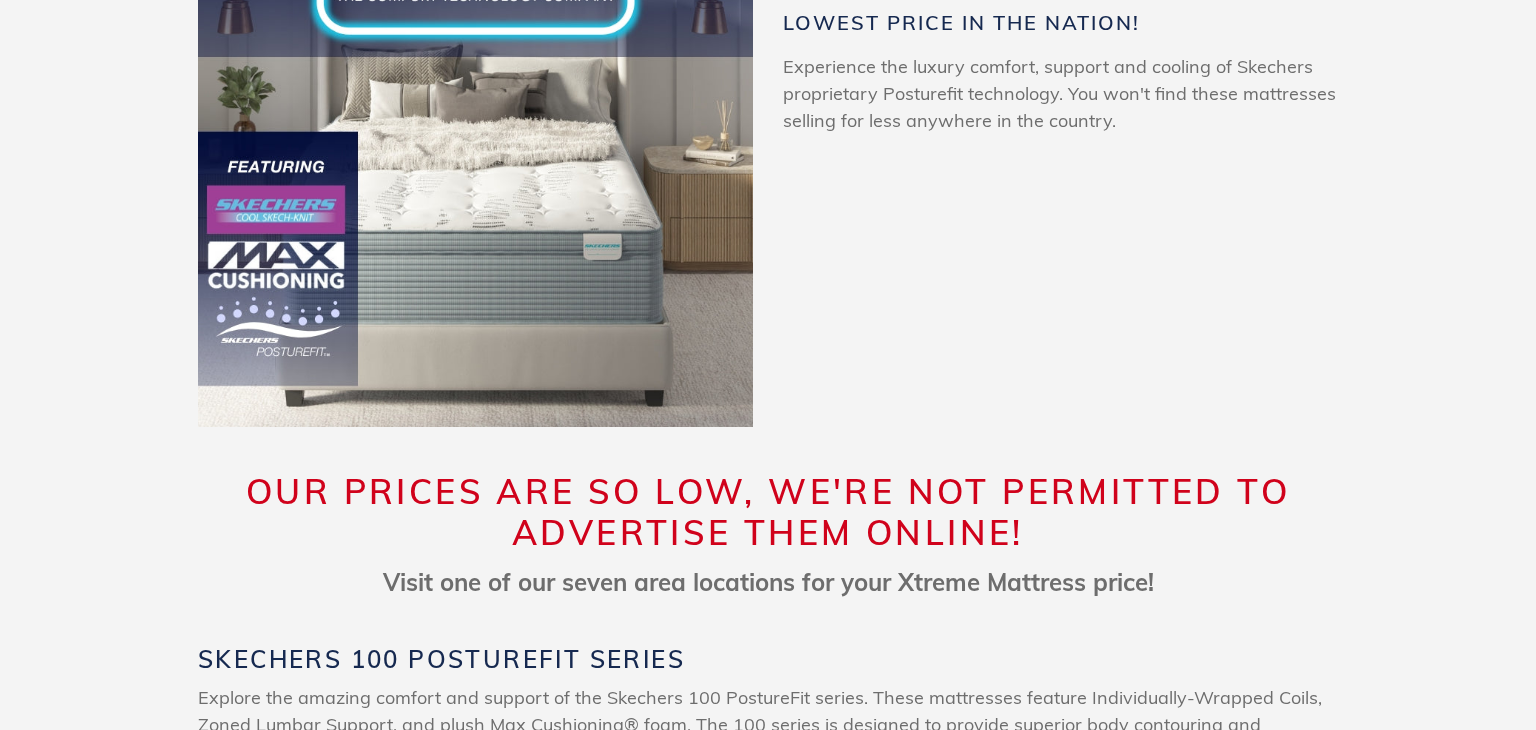 scroll, scrollTop: 0, scrollLeft: 0, axis: both 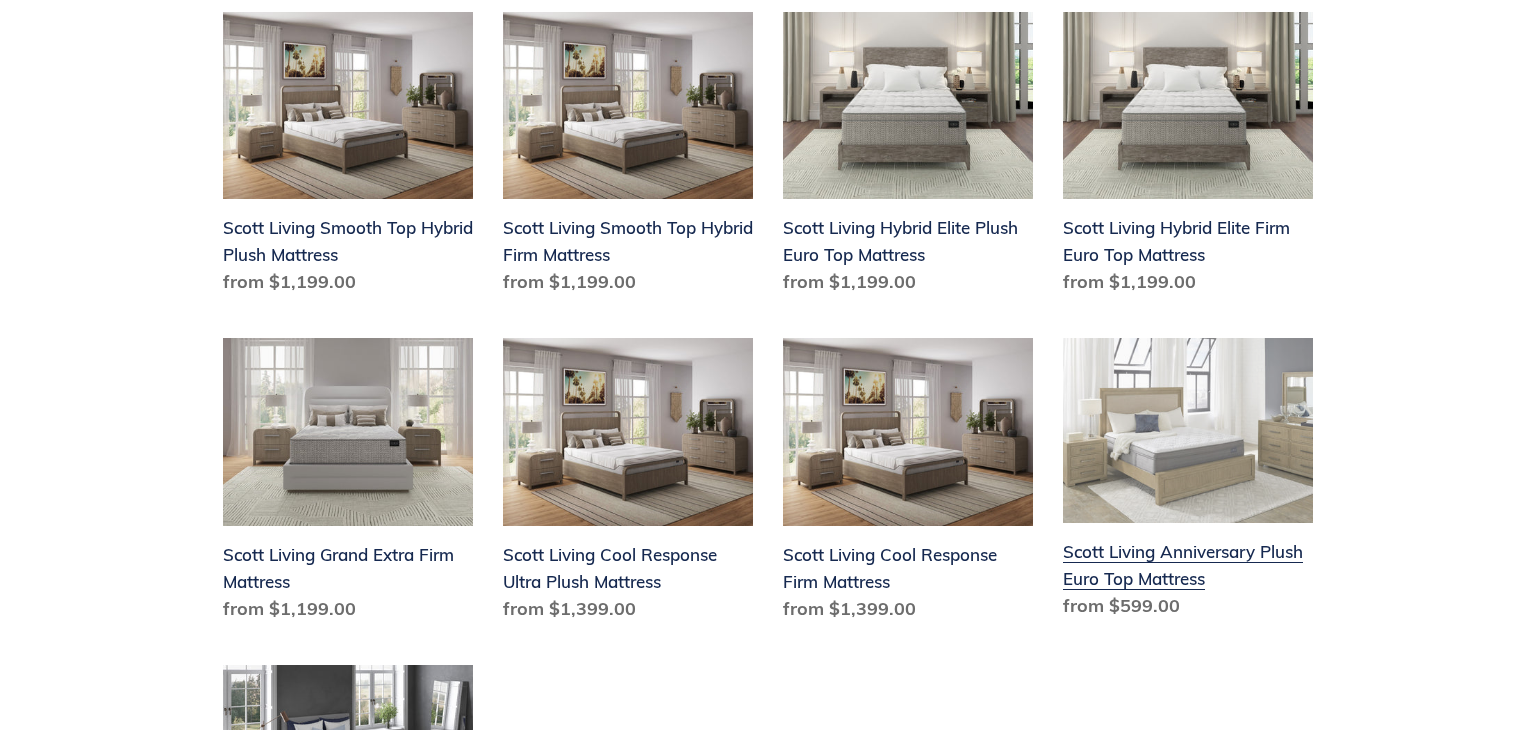 click on "Scott Living Anniversary Plush Euro Top Mattress" at bounding box center [1188, 482] 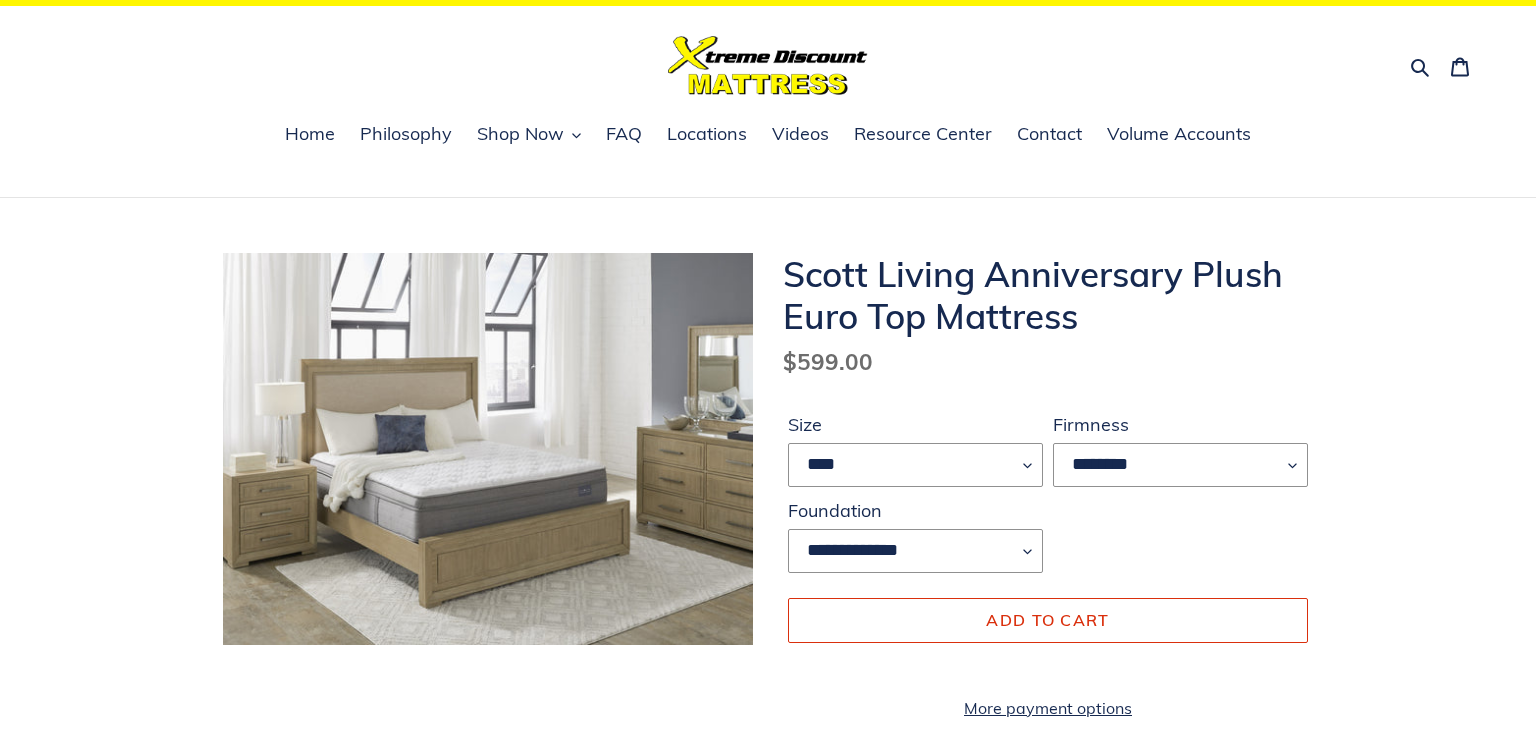 scroll, scrollTop: 41, scrollLeft: 0, axis: vertical 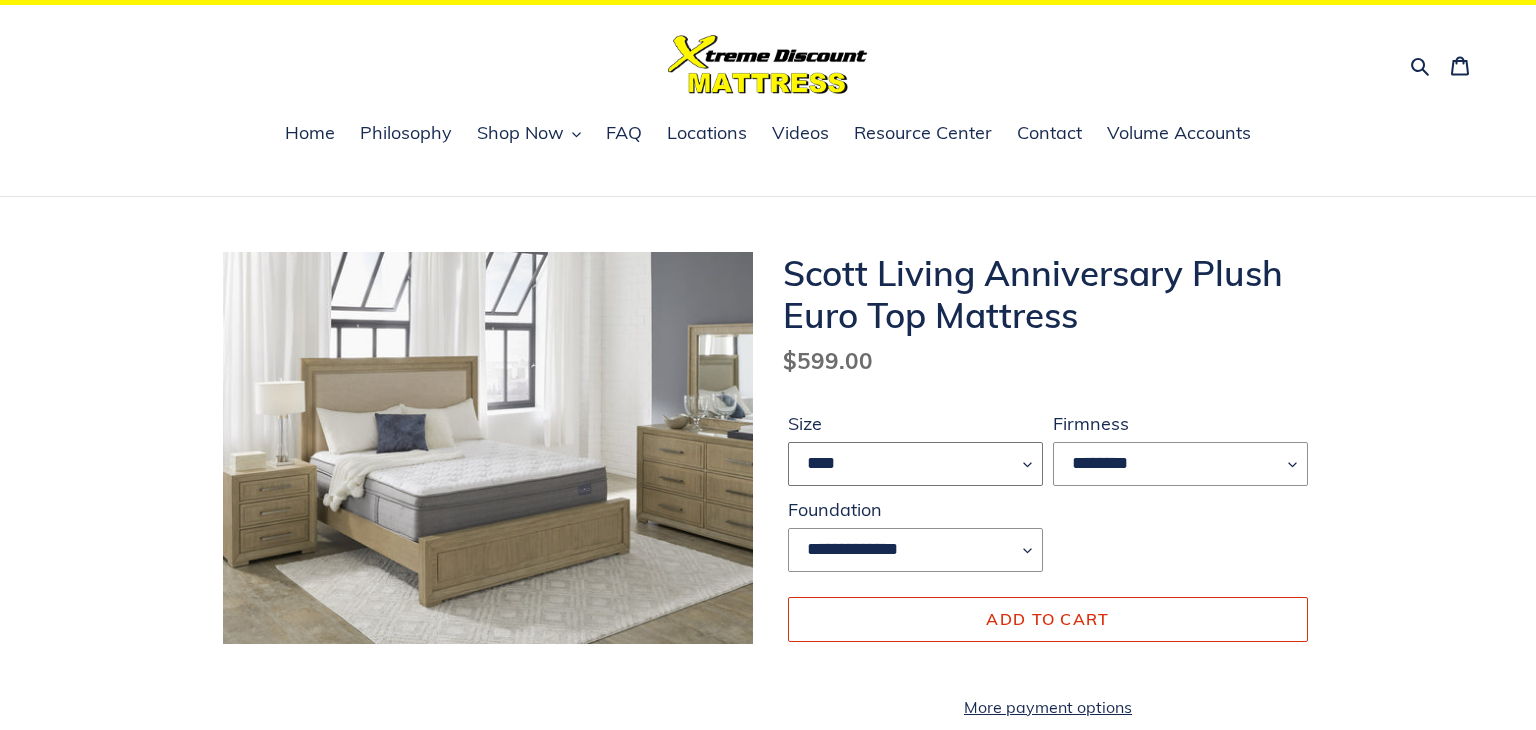 click on "**** ******* **** ***** ****" at bounding box center (915, 464) 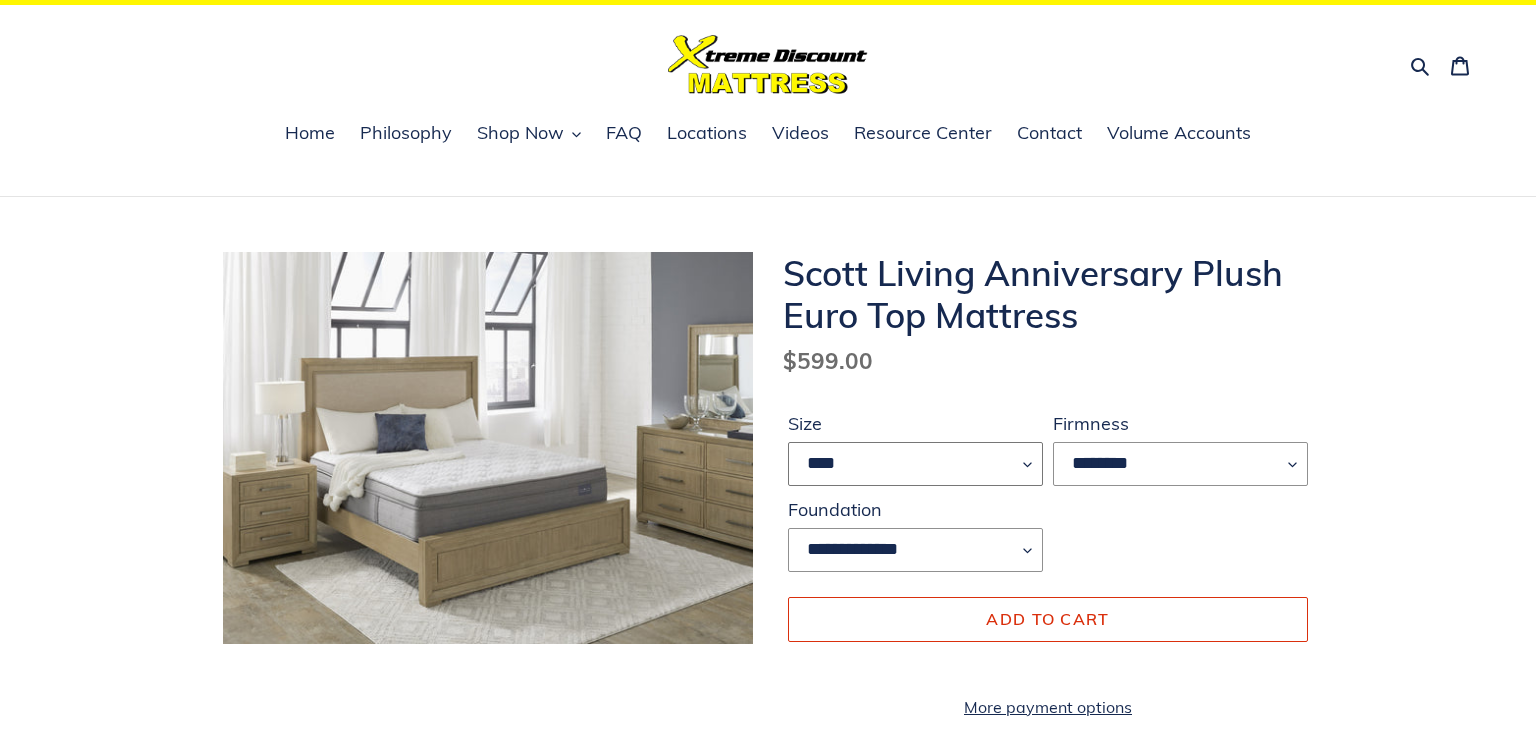 select on "*****" 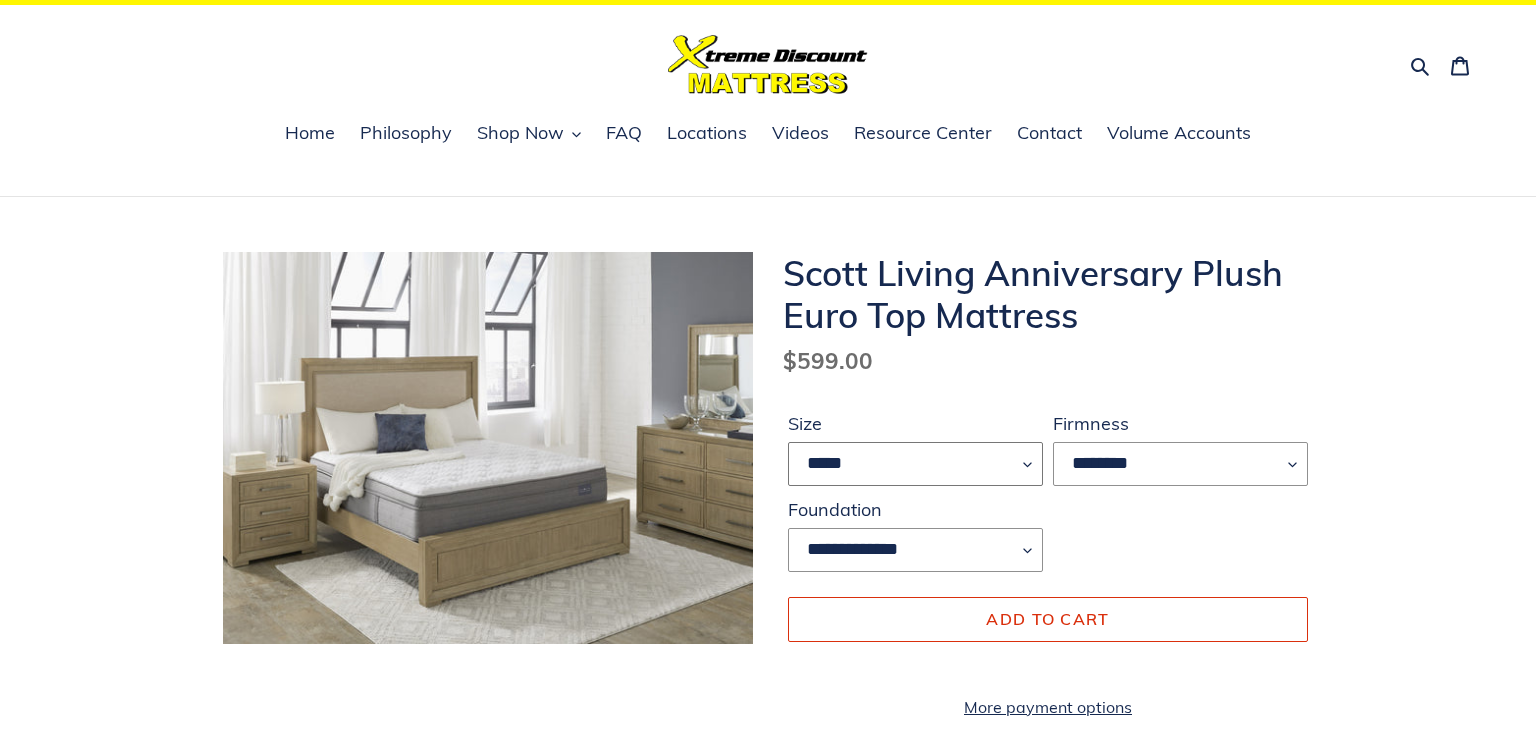 click on "**** ******* **** ***** ****" at bounding box center (915, 464) 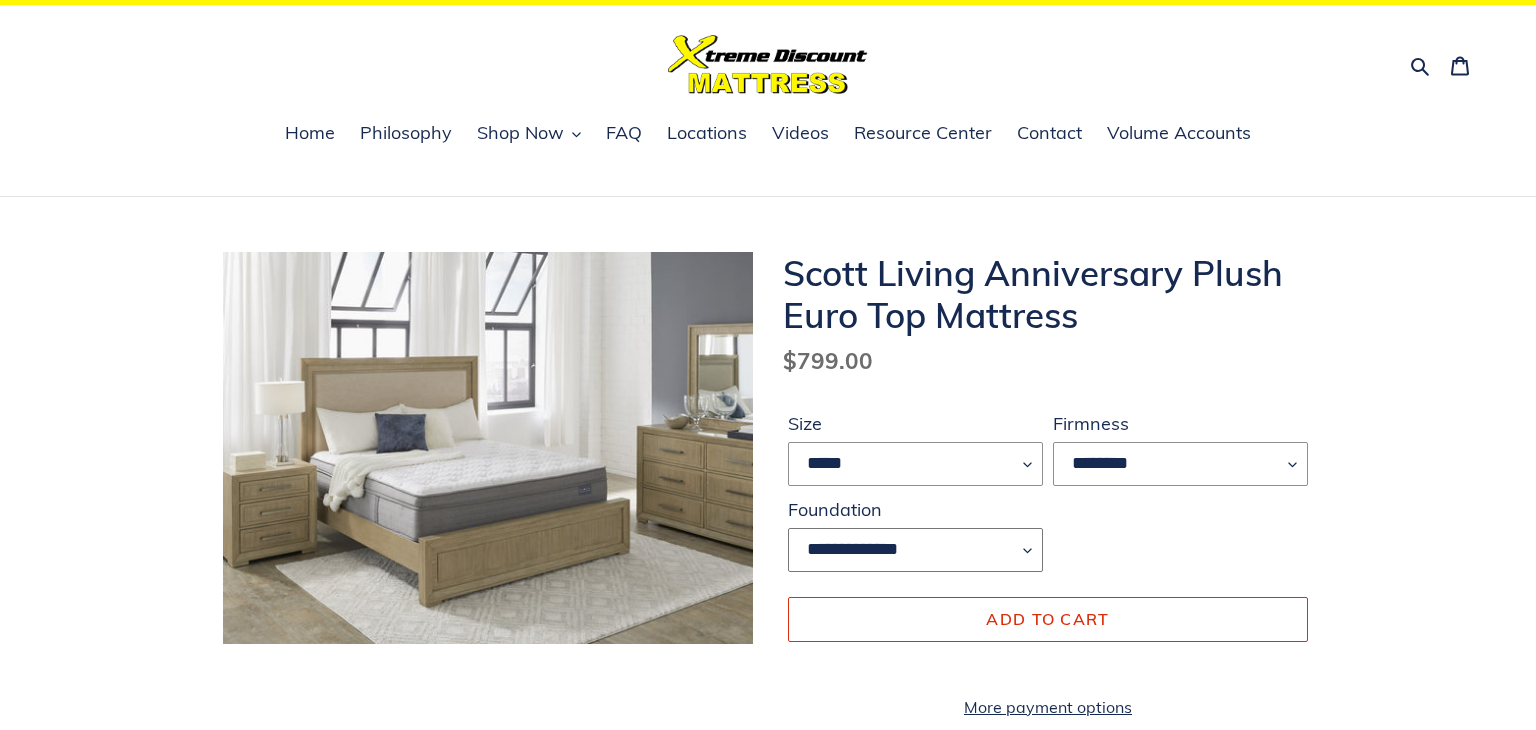 click on "**********" at bounding box center [915, 550] 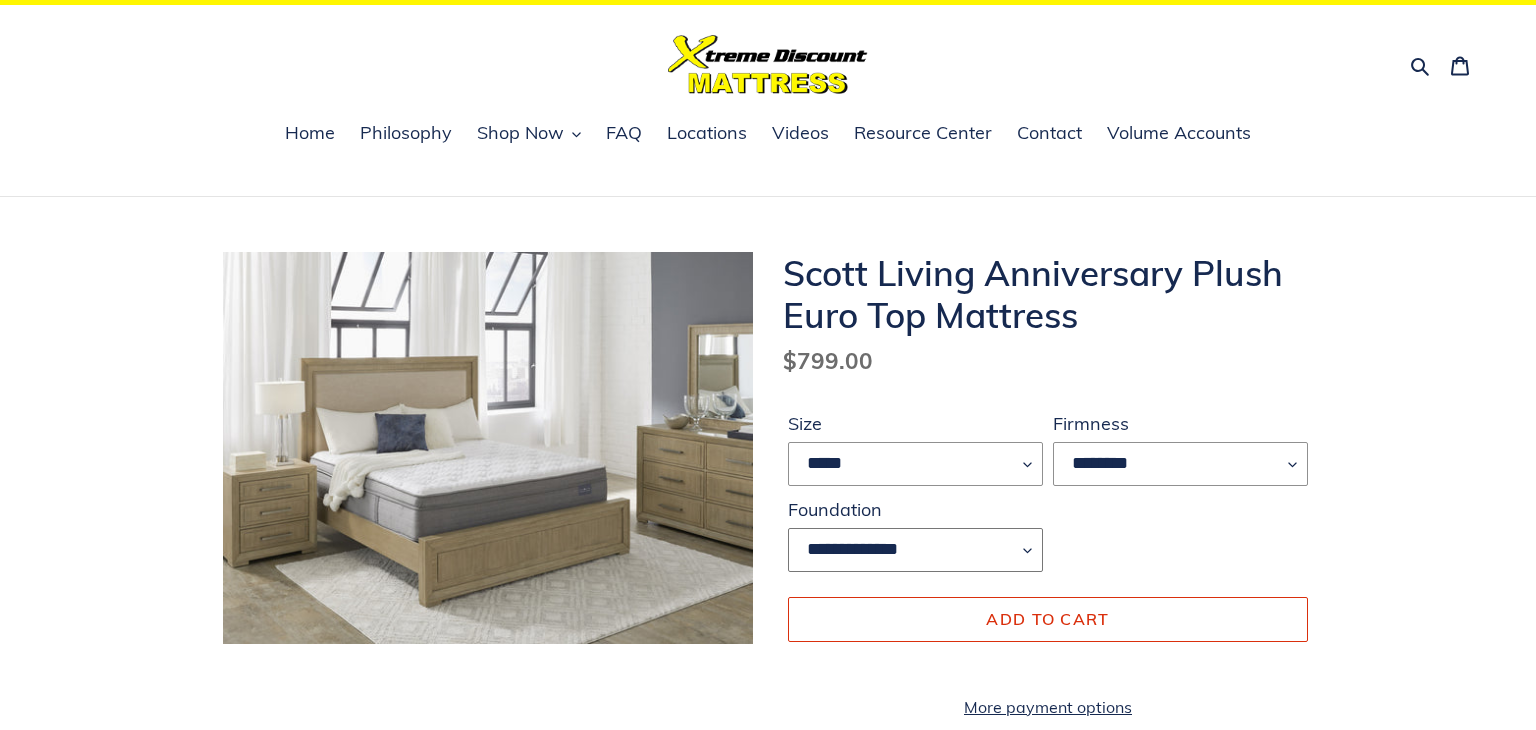 select on "**********" 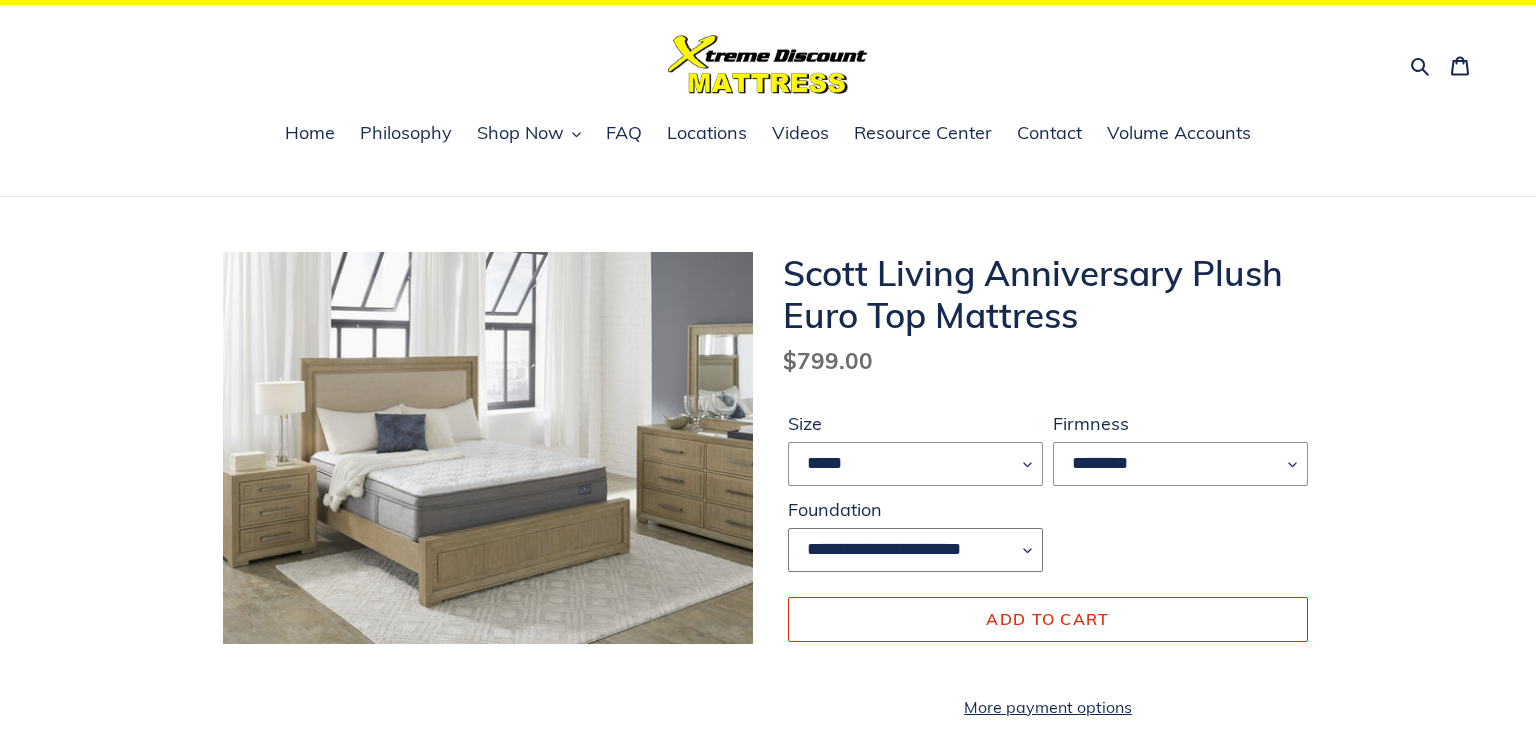 click on "**********" at bounding box center [915, 550] 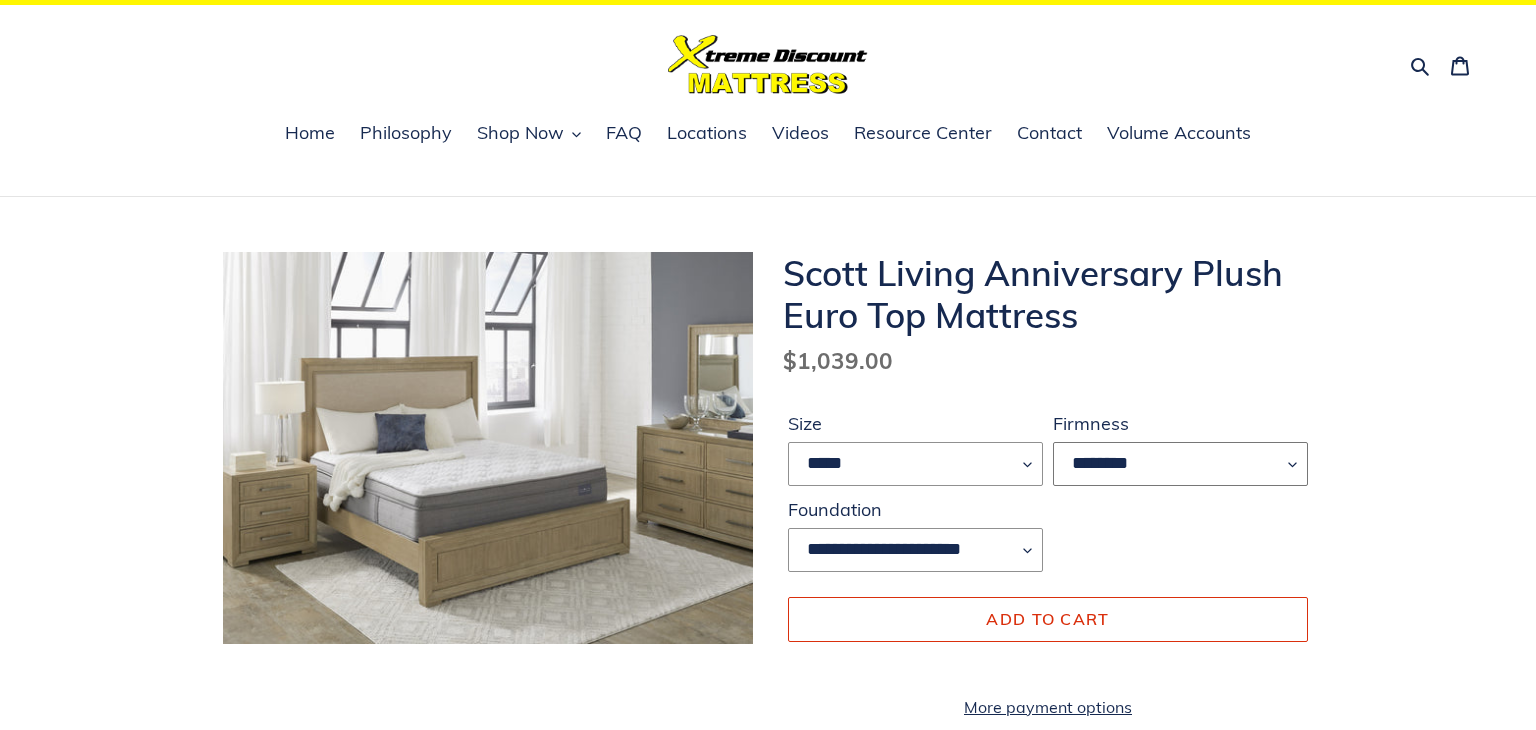 click on "********" at bounding box center (1180, 464) 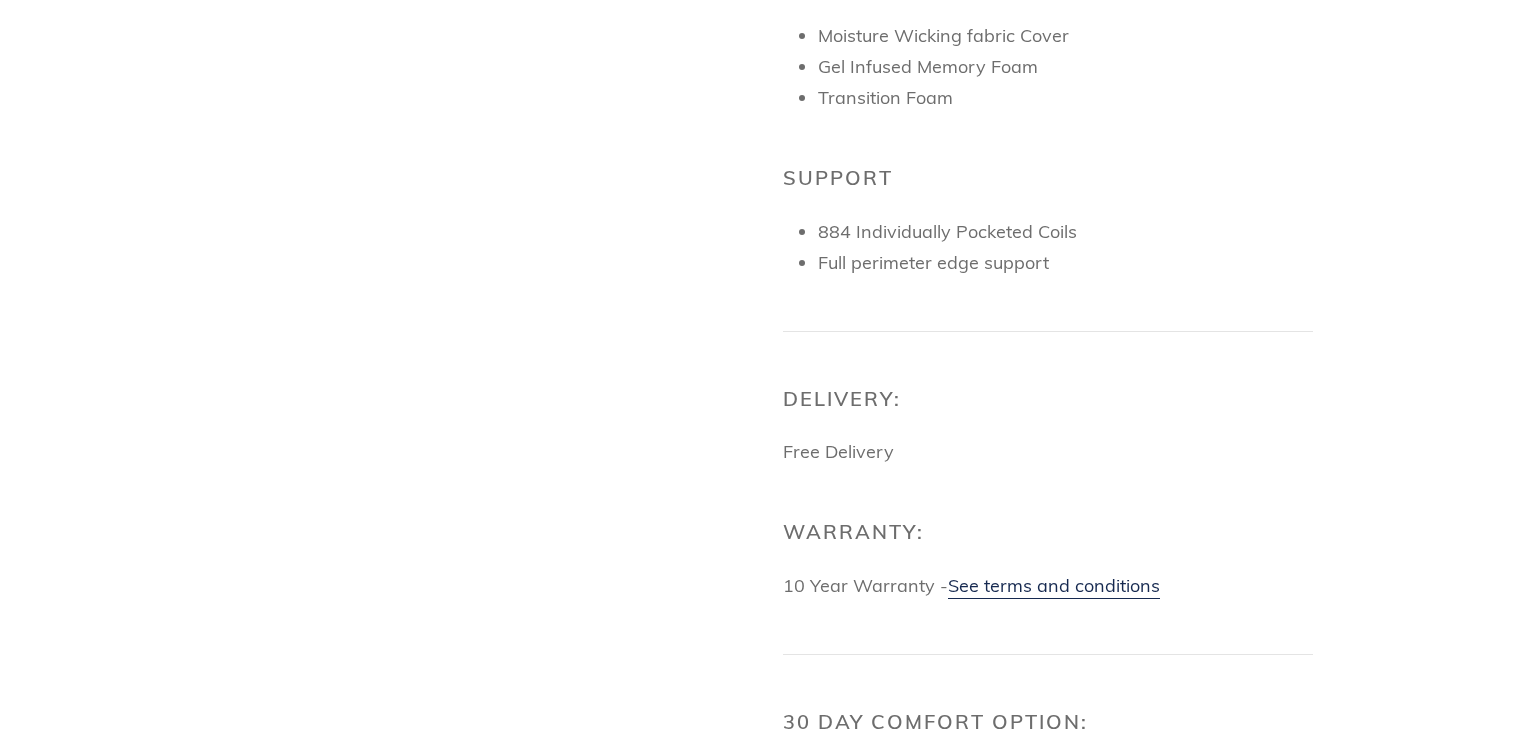 scroll, scrollTop: 1464, scrollLeft: 0, axis: vertical 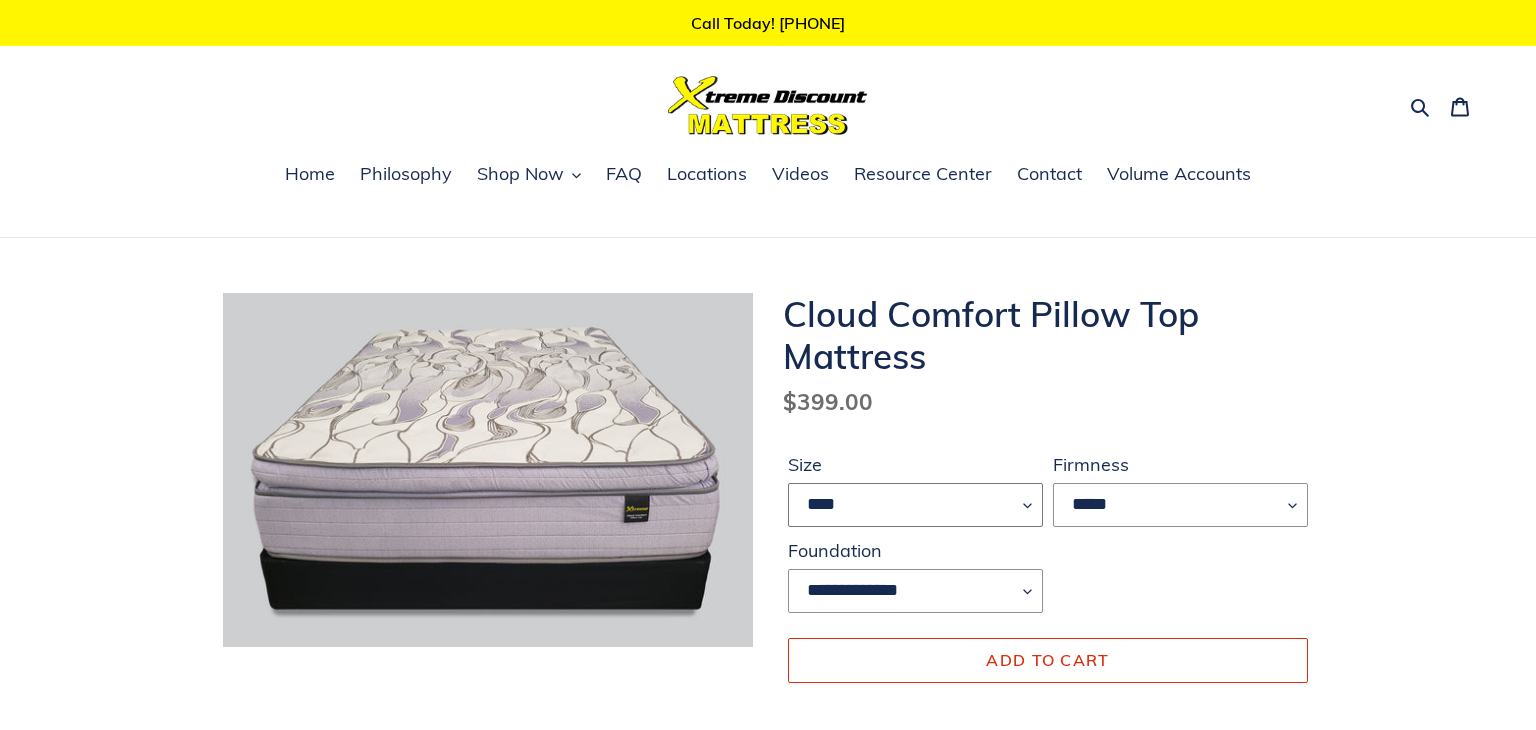 click on "**** ******* **** ***** ****" at bounding box center (915, 505) 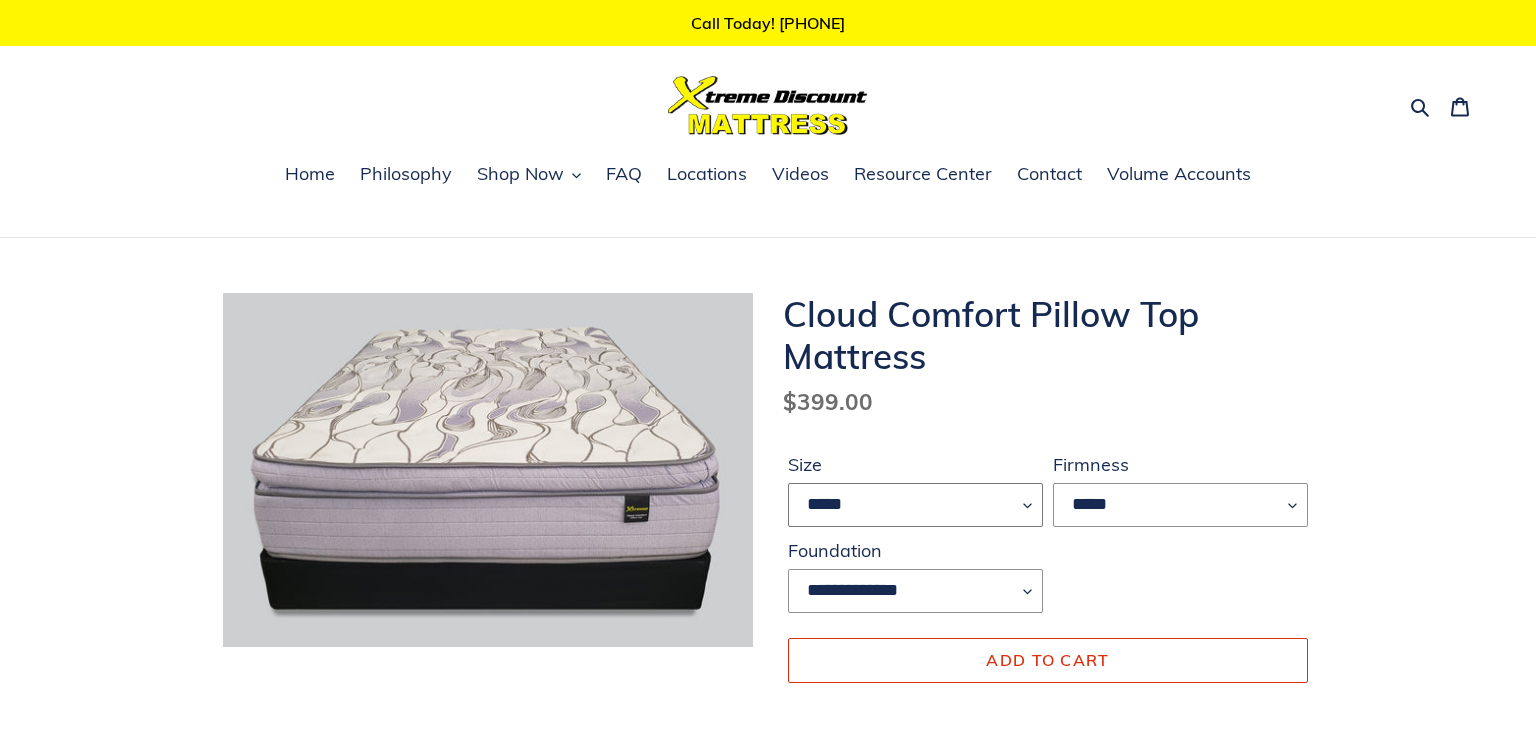 click on "**** ******* **** ***** ****" at bounding box center (915, 505) 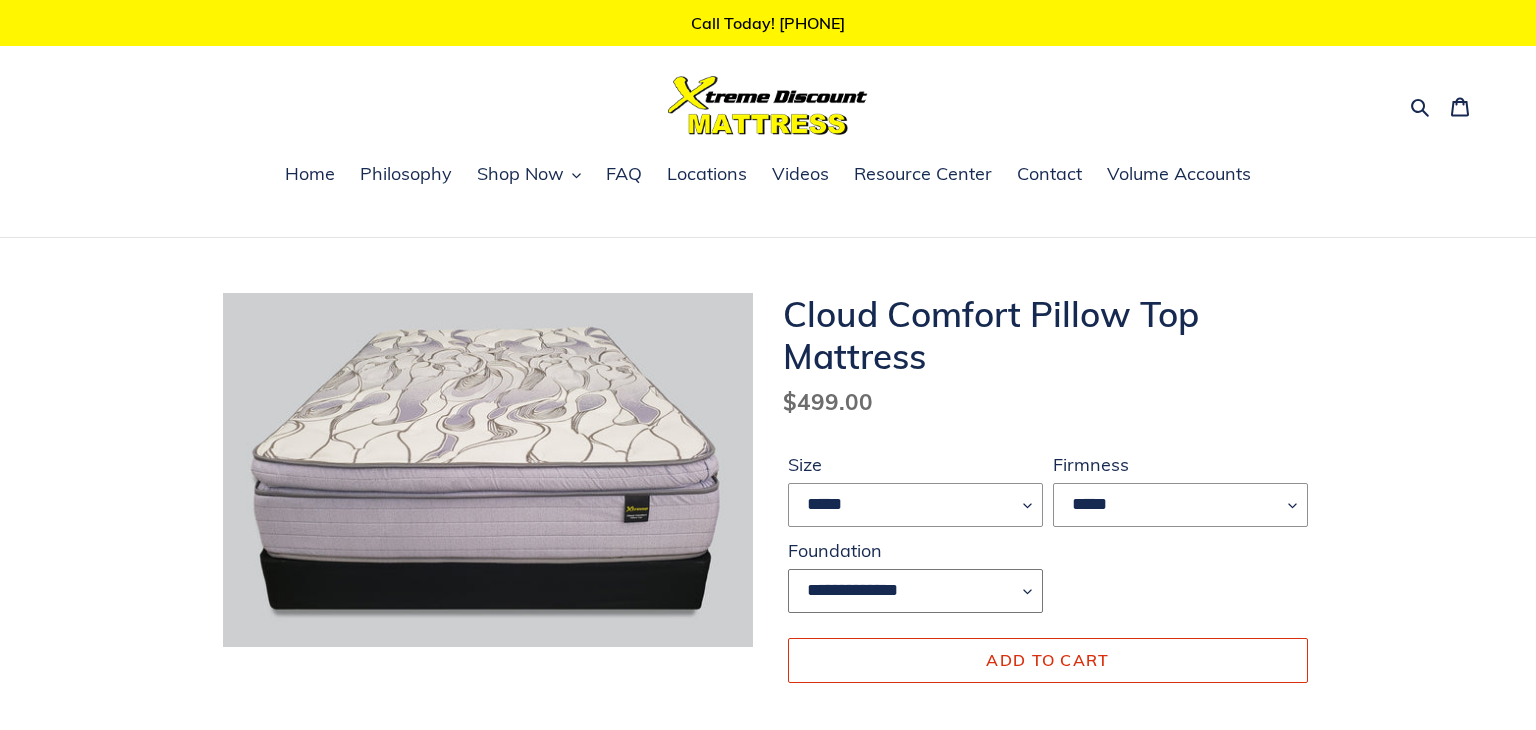 click on "**********" at bounding box center (915, 591) 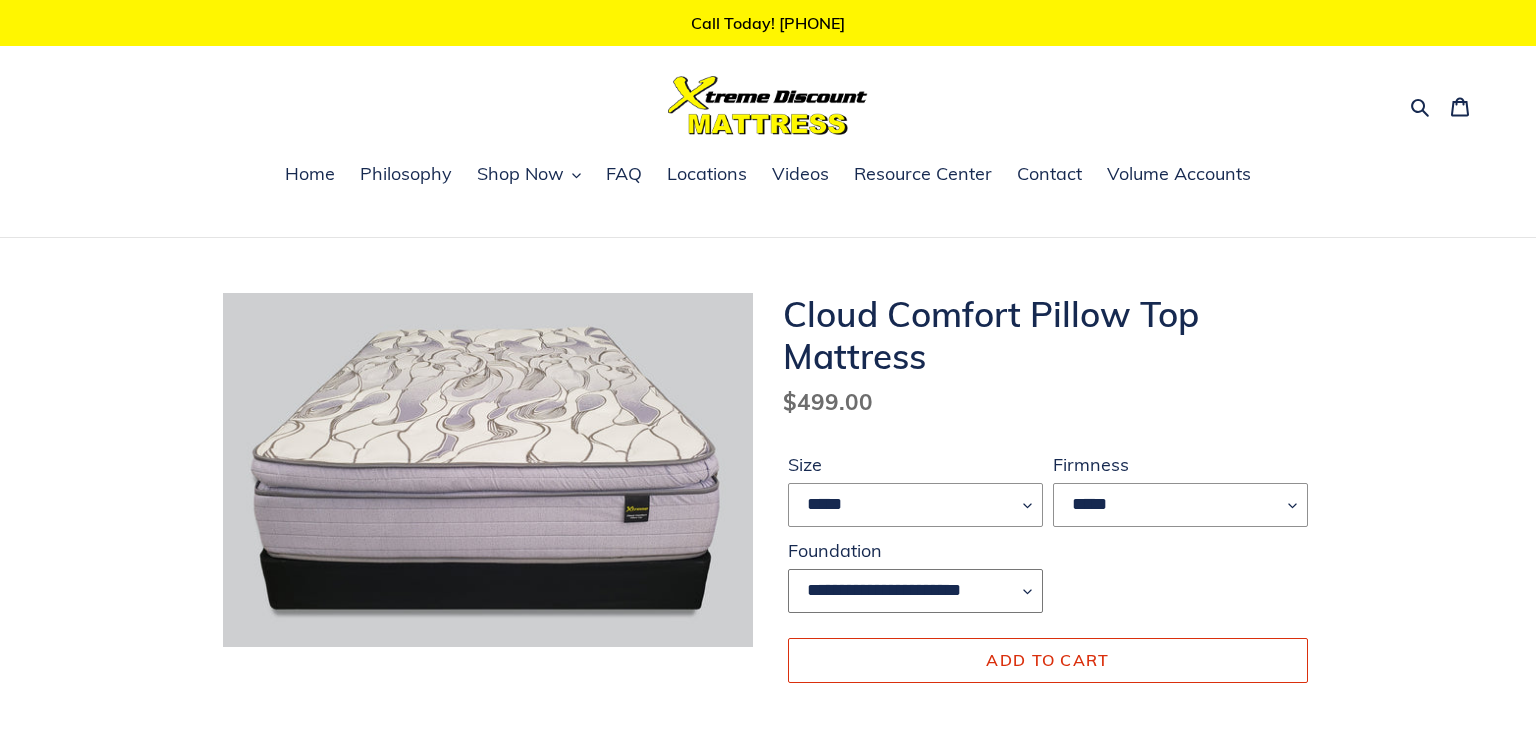 click on "**********" at bounding box center [915, 591] 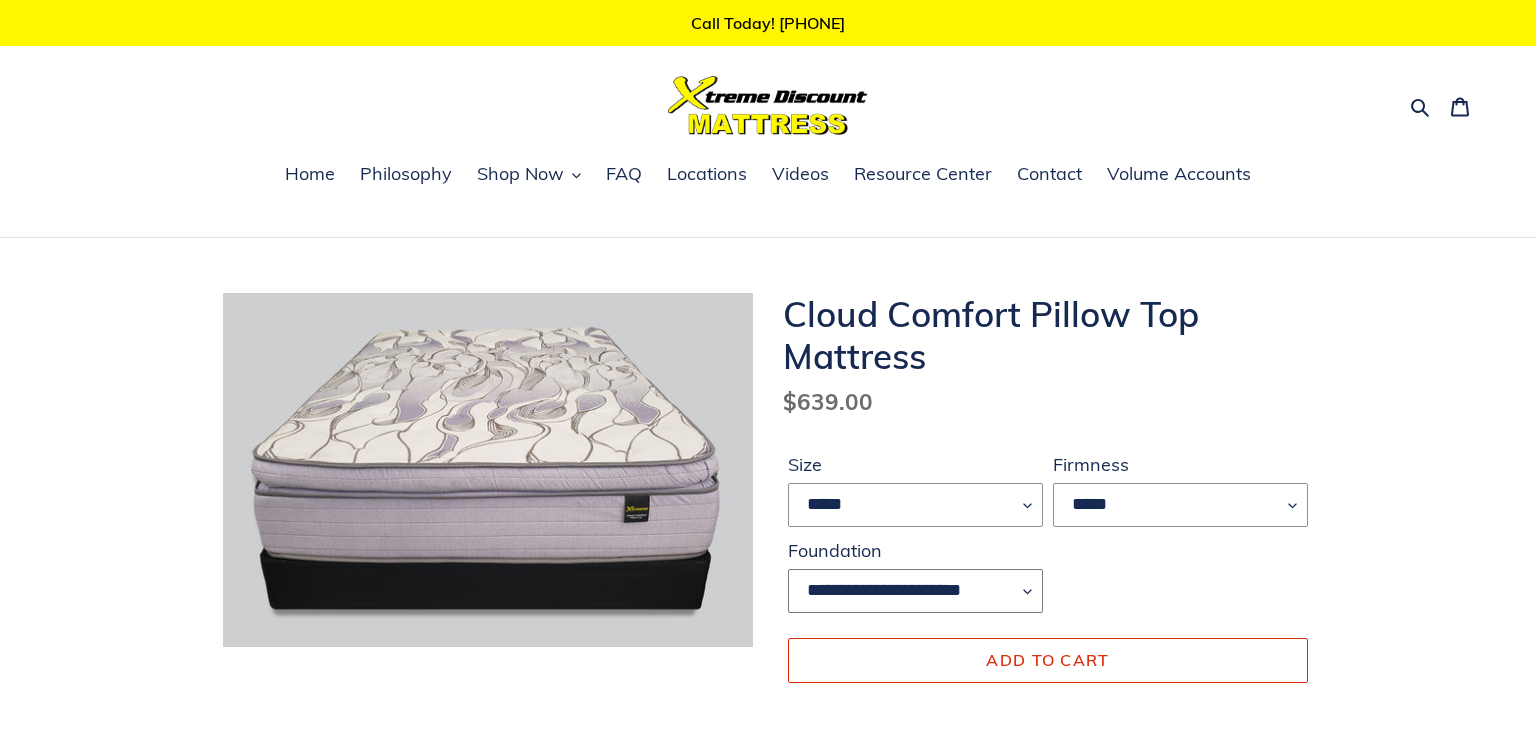 click on "**********" at bounding box center (915, 591) 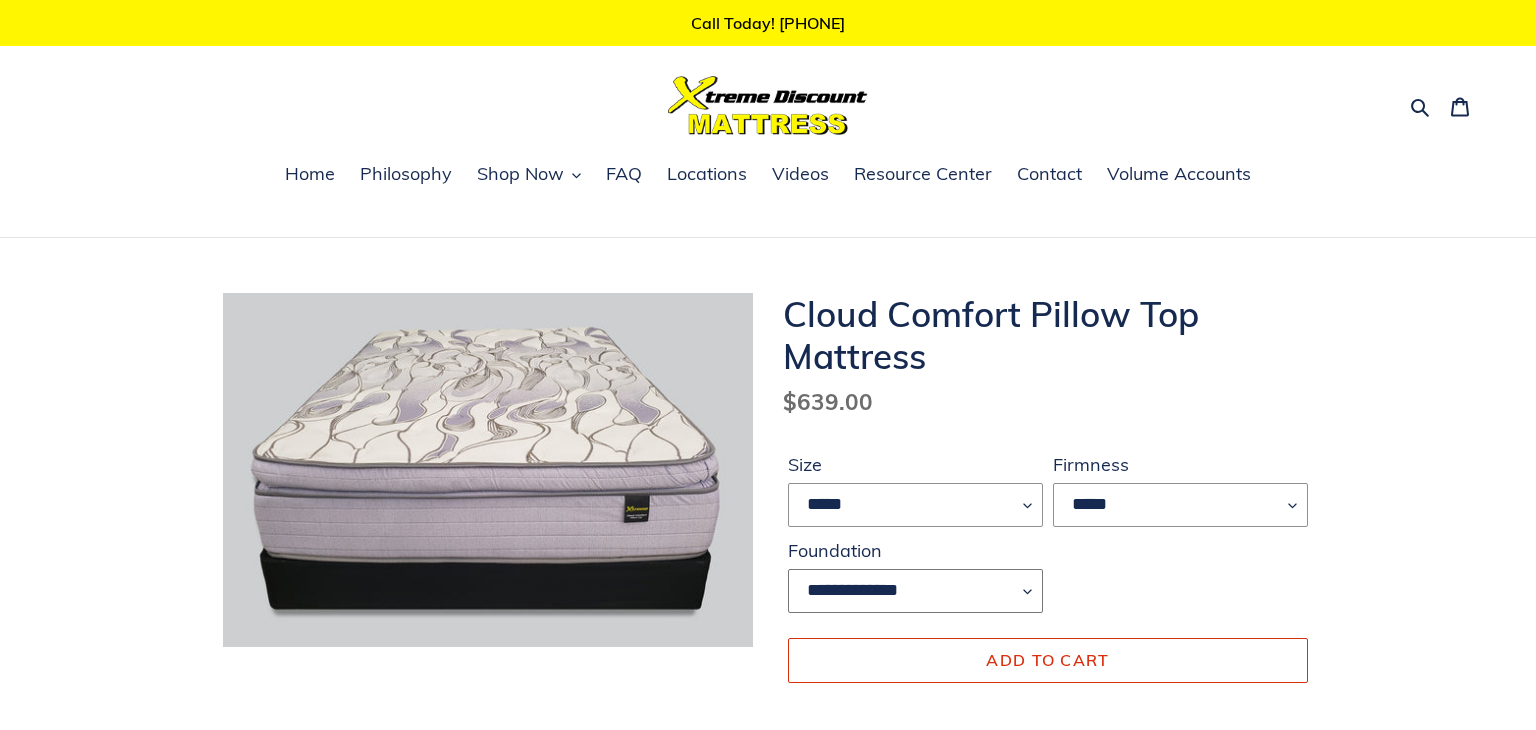 click on "**********" at bounding box center [915, 591] 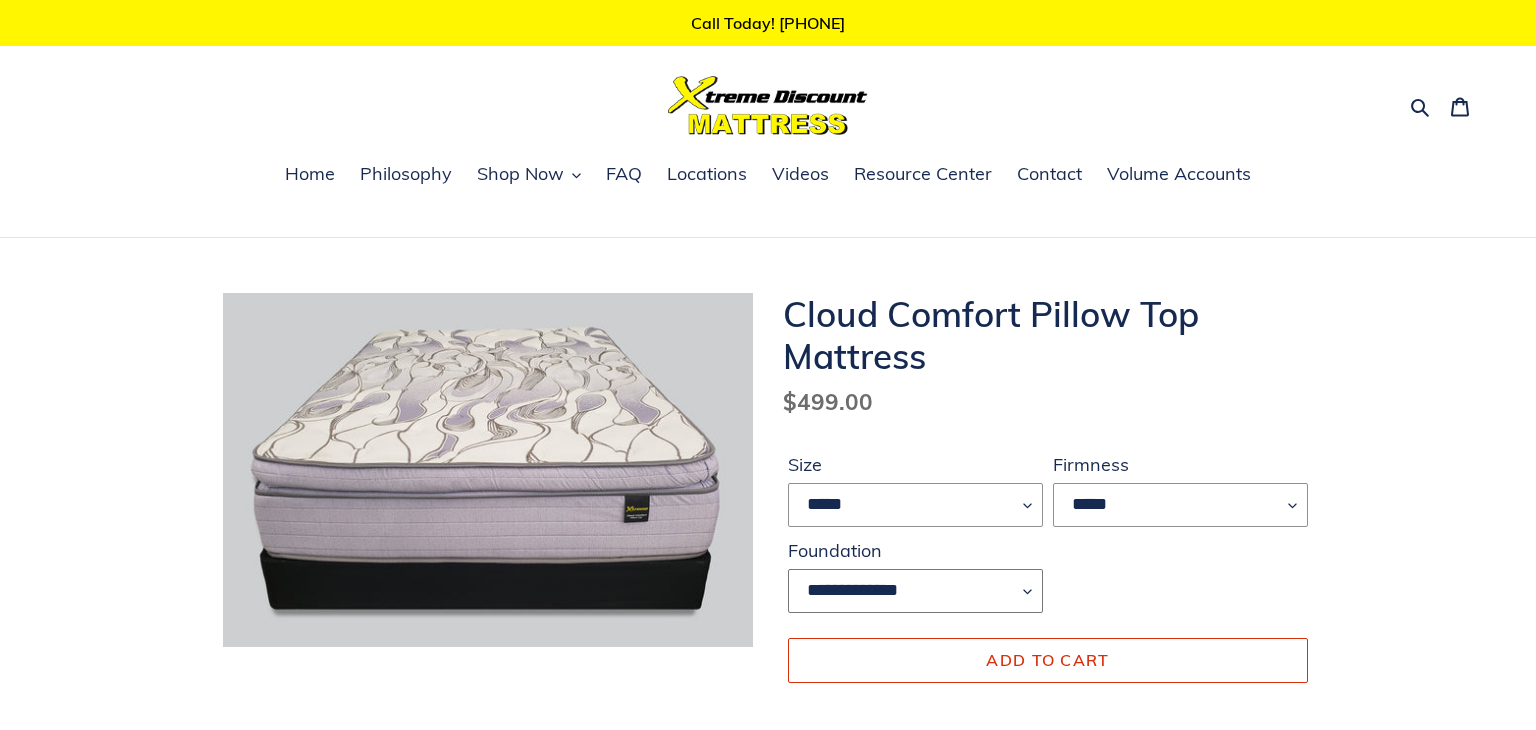 scroll, scrollTop: 81, scrollLeft: 0, axis: vertical 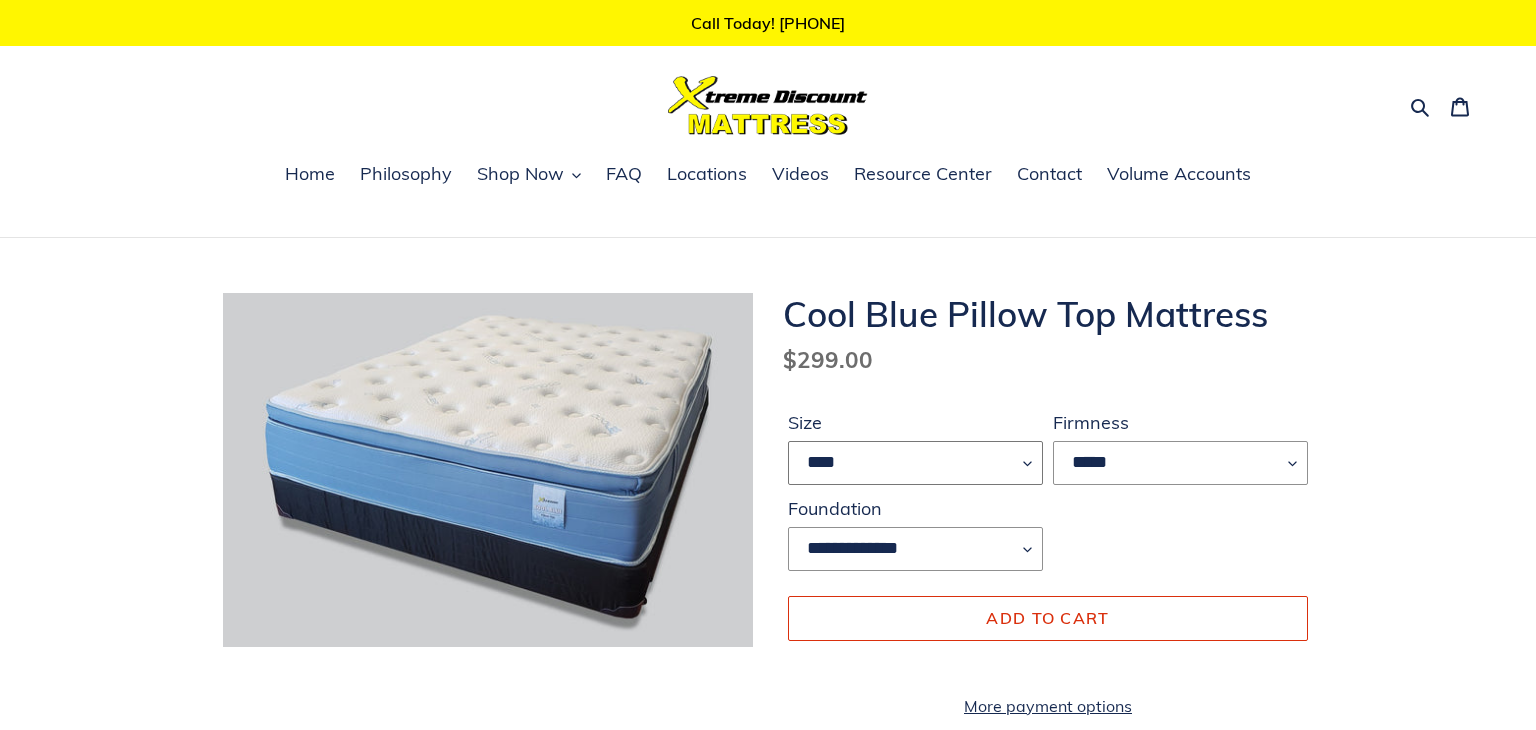 click on "**** ******* **** ***** ****" at bounding box center (915, 463) 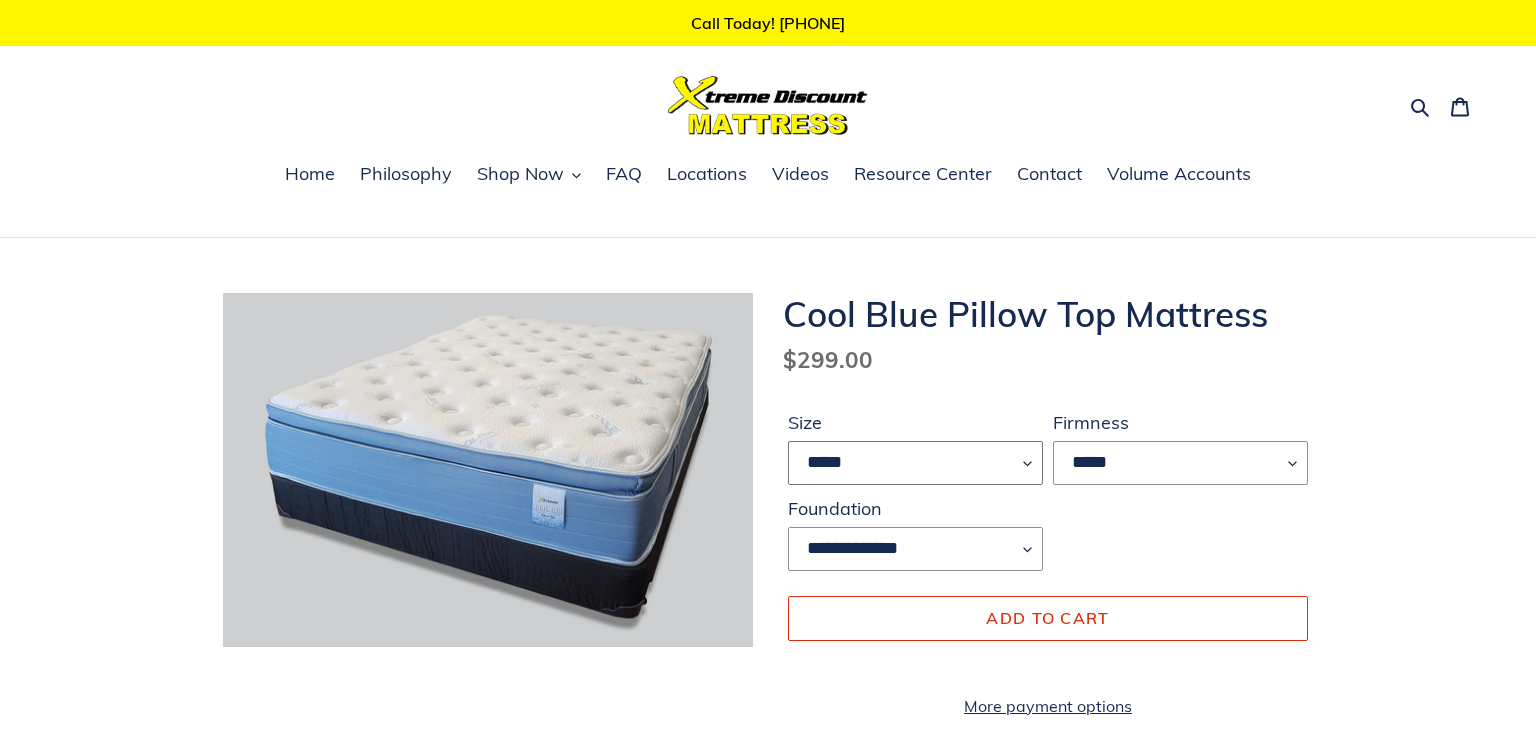 click on "**** ******* **** ***** ****" at bounding box center [915, 463] 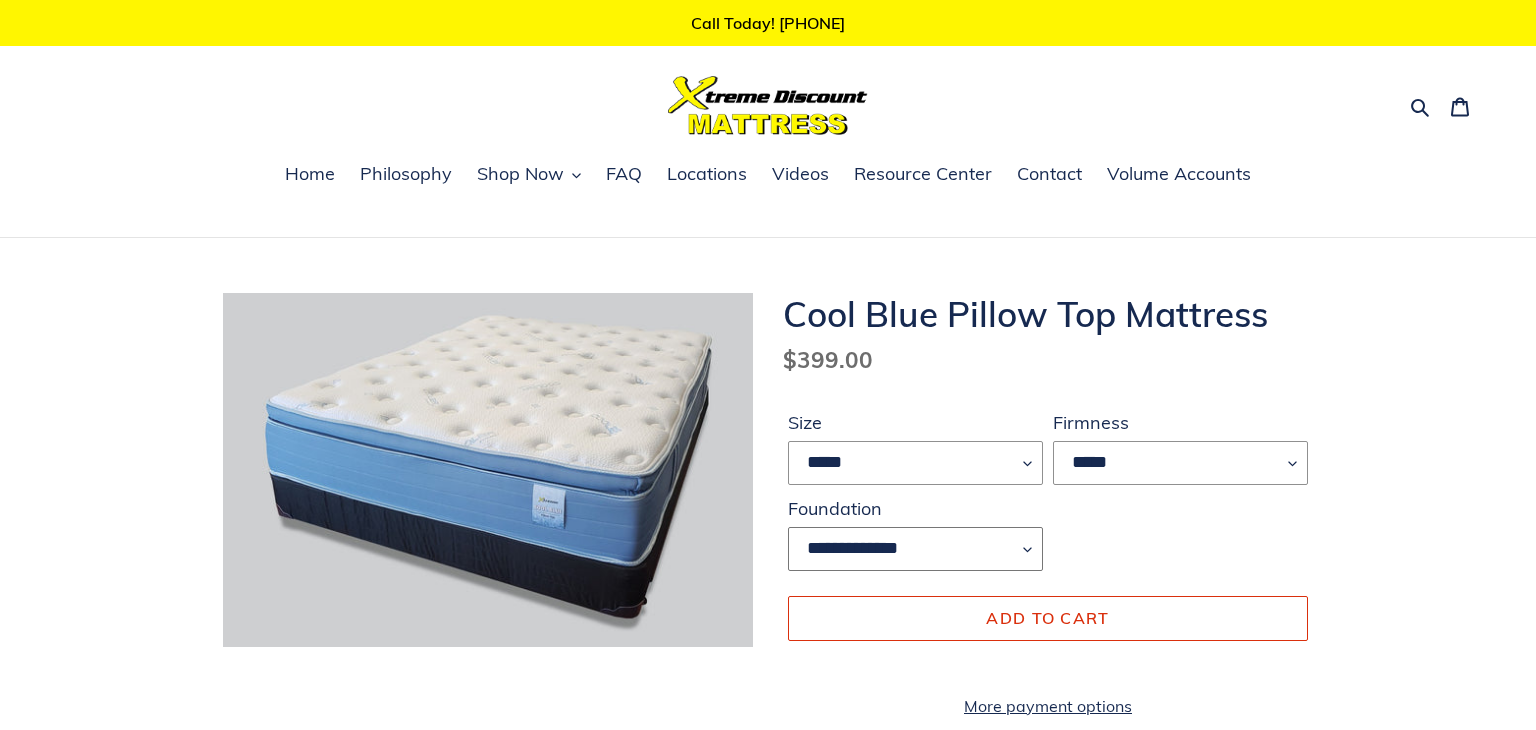 click on "**********" at bounding box center [915, 549] 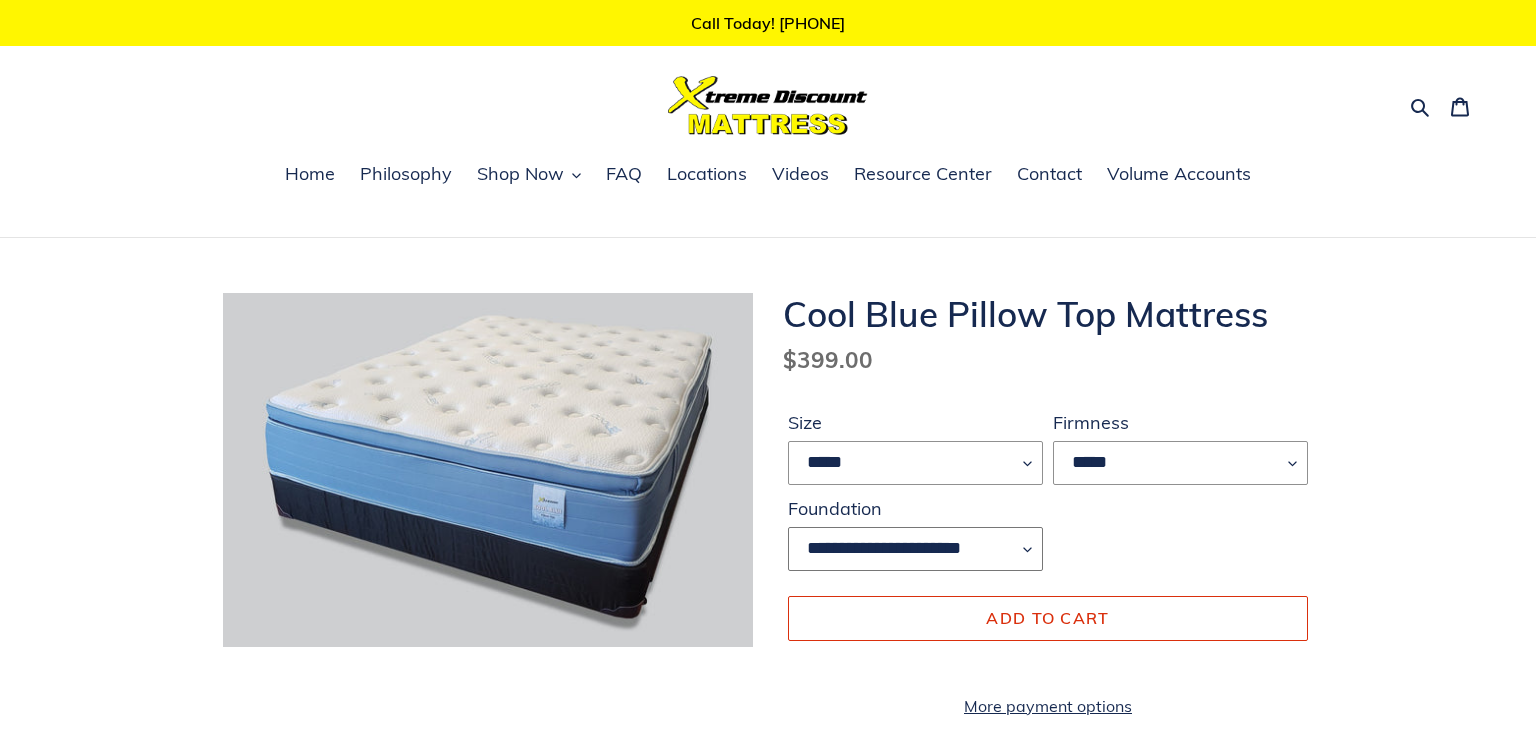 click on "**********" at bounding box center [915, 549] 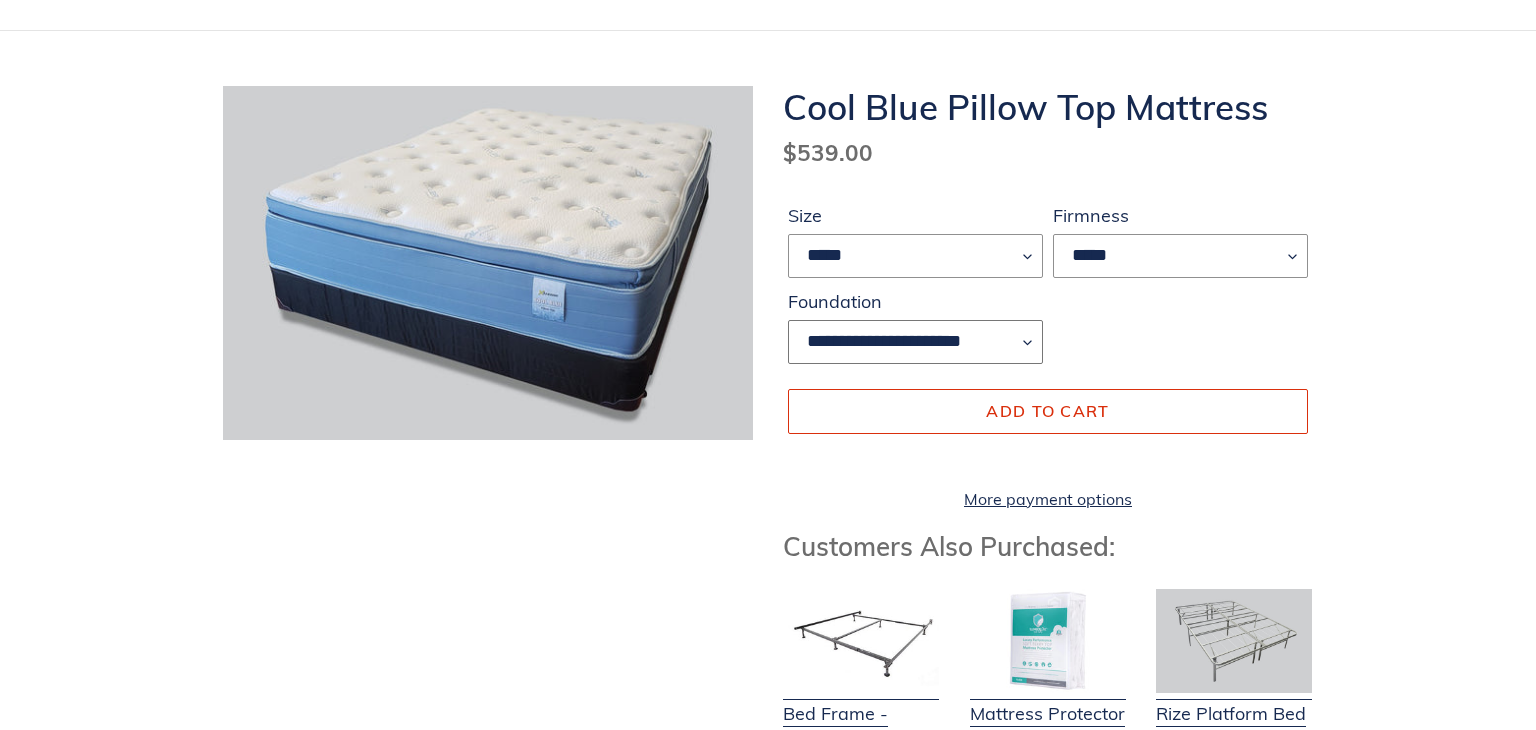scroll, scrollTop: 0, scrollLeft: 0, axis: both 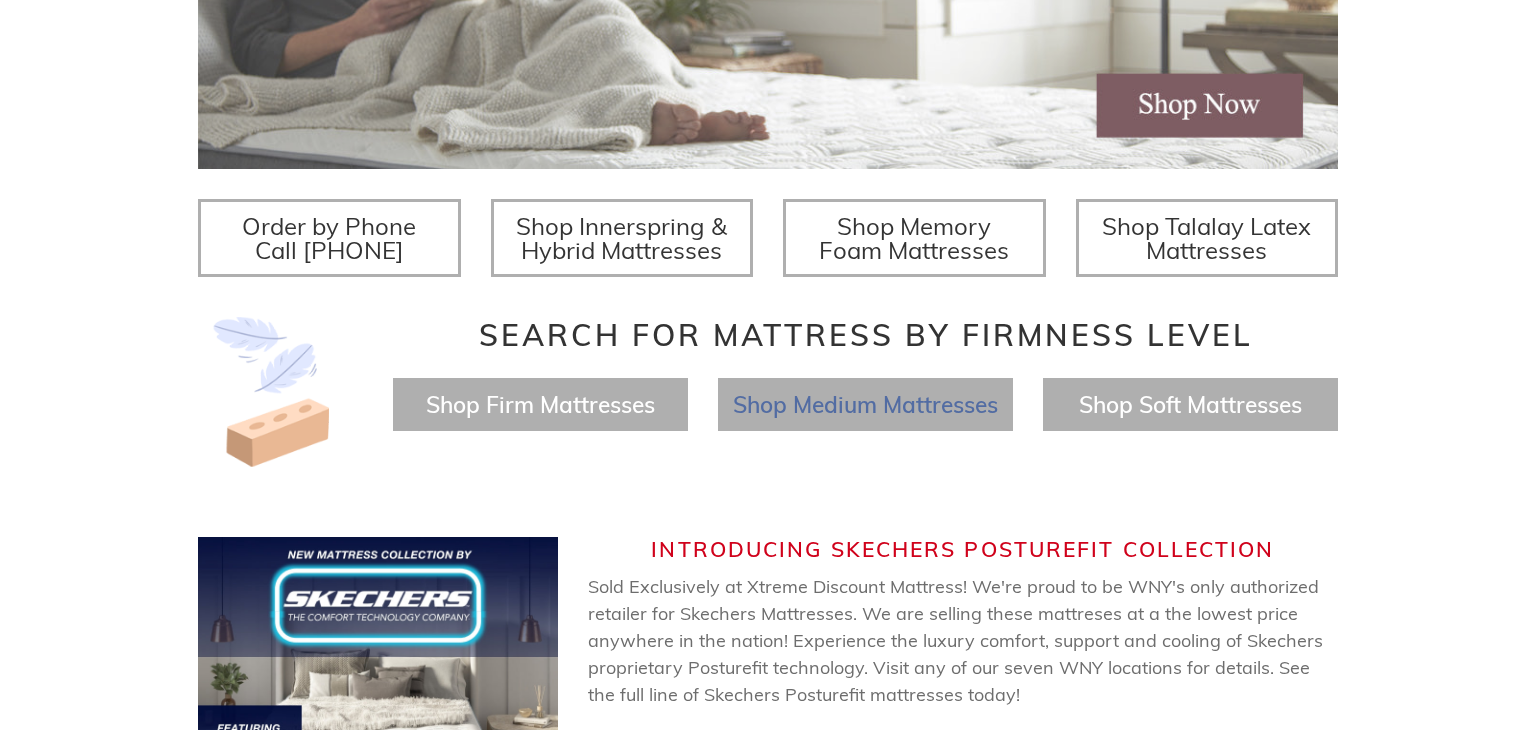 click on "Shop Medium Mattresses" at bounding box center (865, 404) 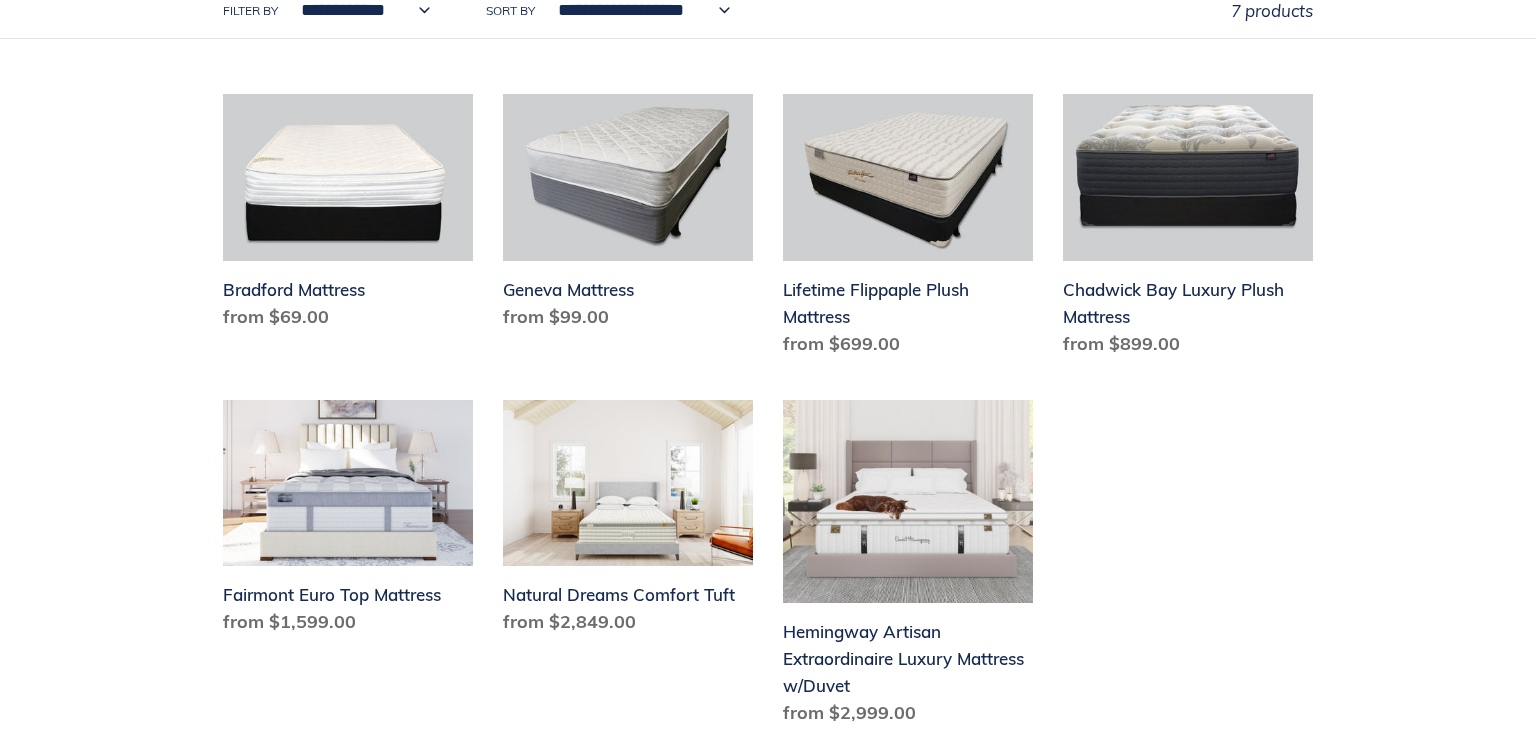 scroll, scrollTop: 566, scrollLeft: 0, axis: vertical 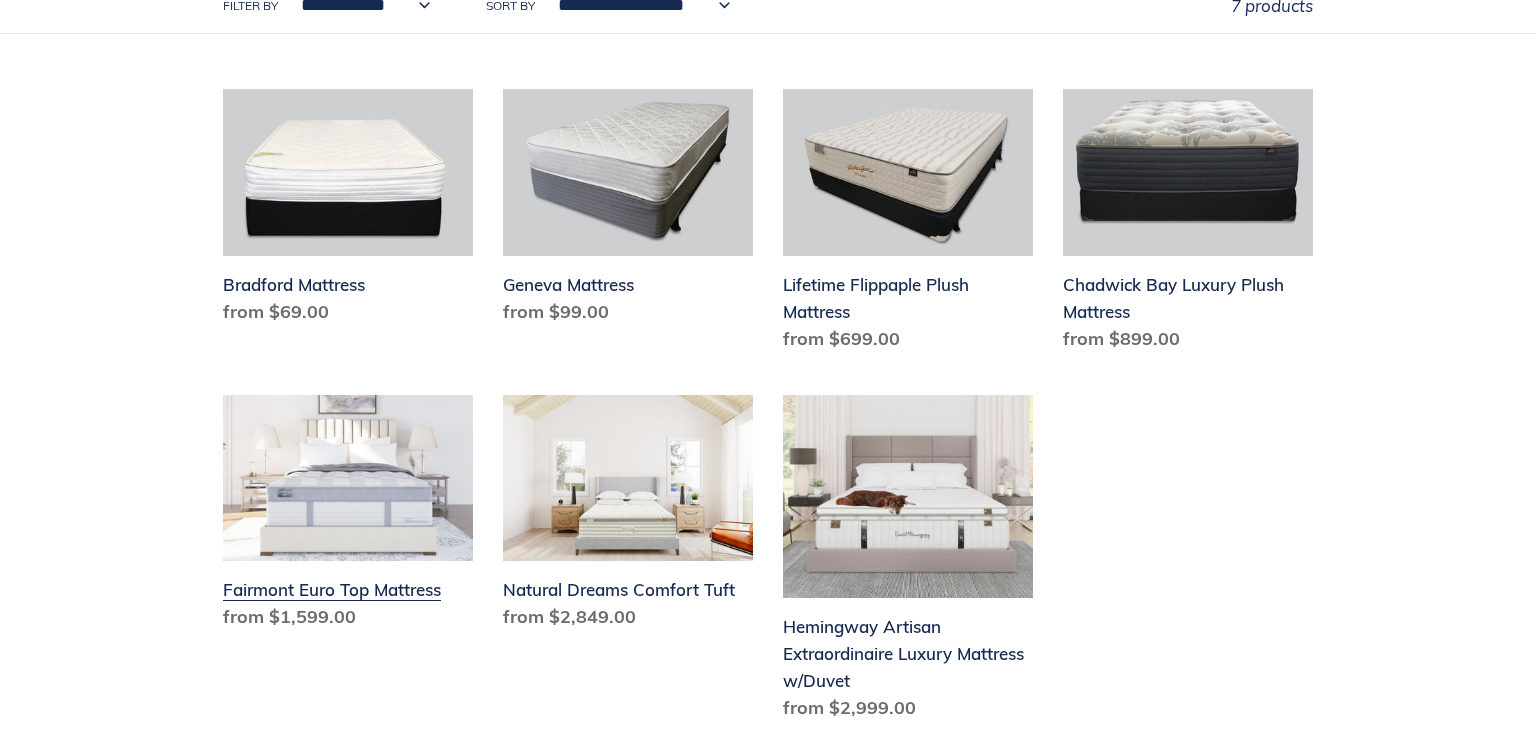 click on "Fairmont Euro Top Mattress" at bounding box center (348, 517) 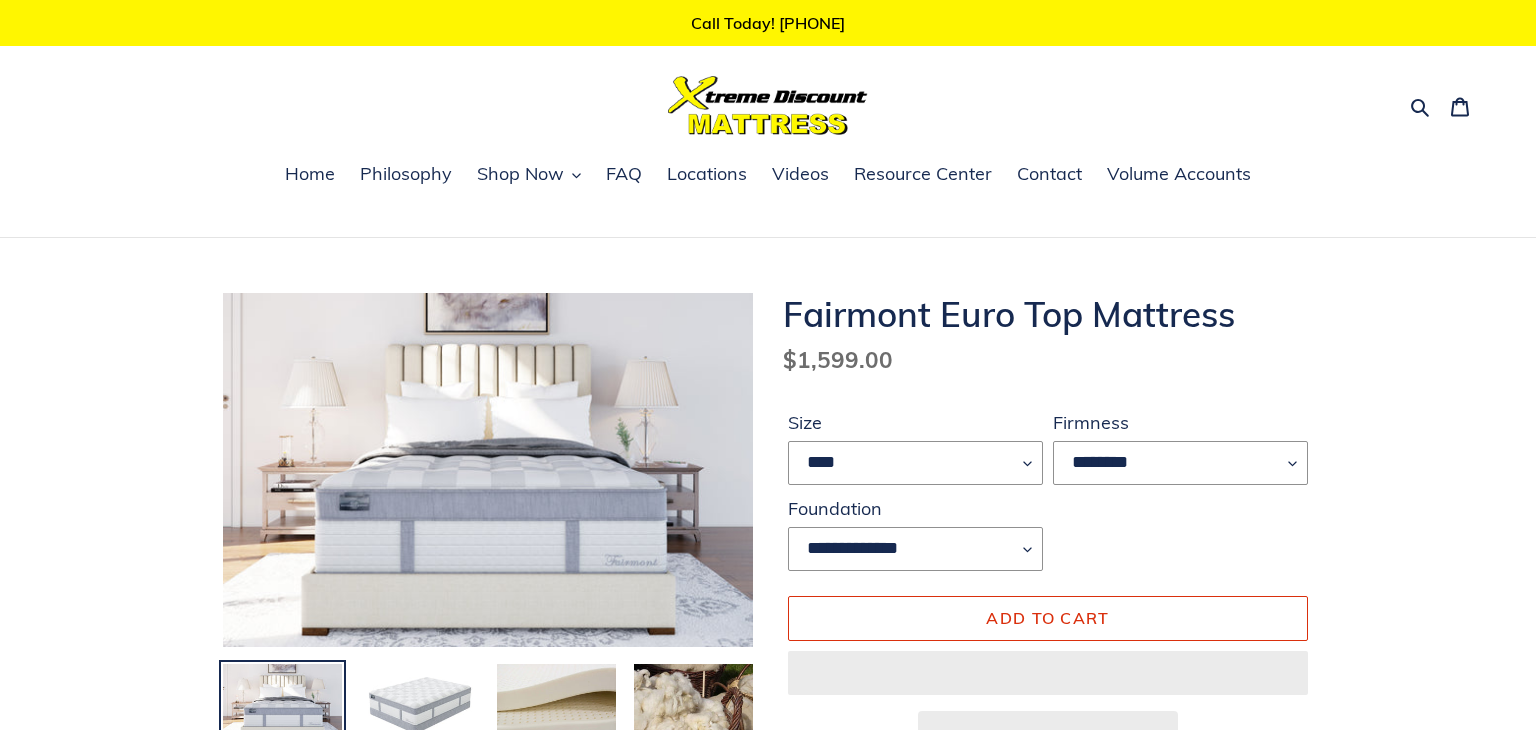 scroll, scrollTop: 0, scrollLeft: 0, axis: both 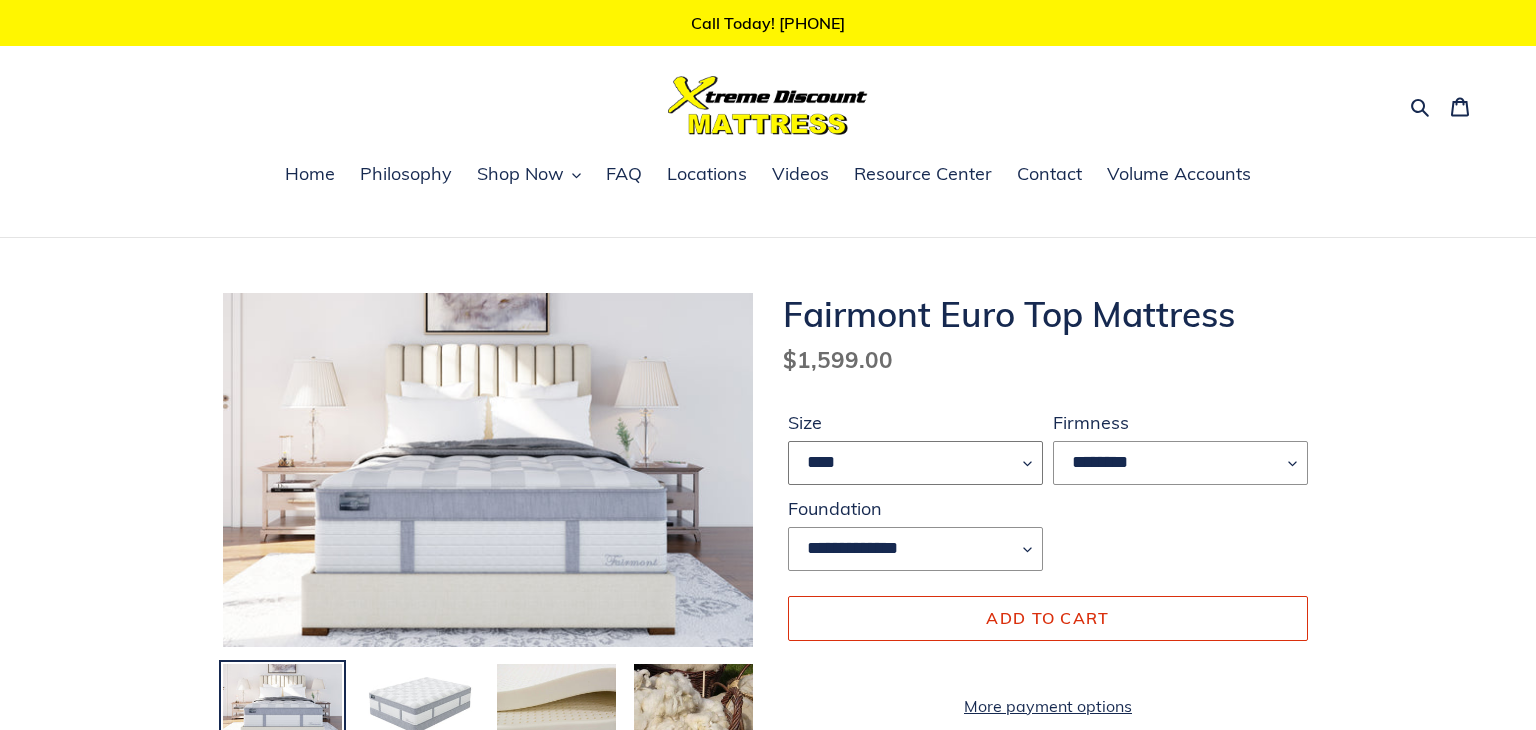 click on "**** **** ***** ****" at bounding box center [915, 463] 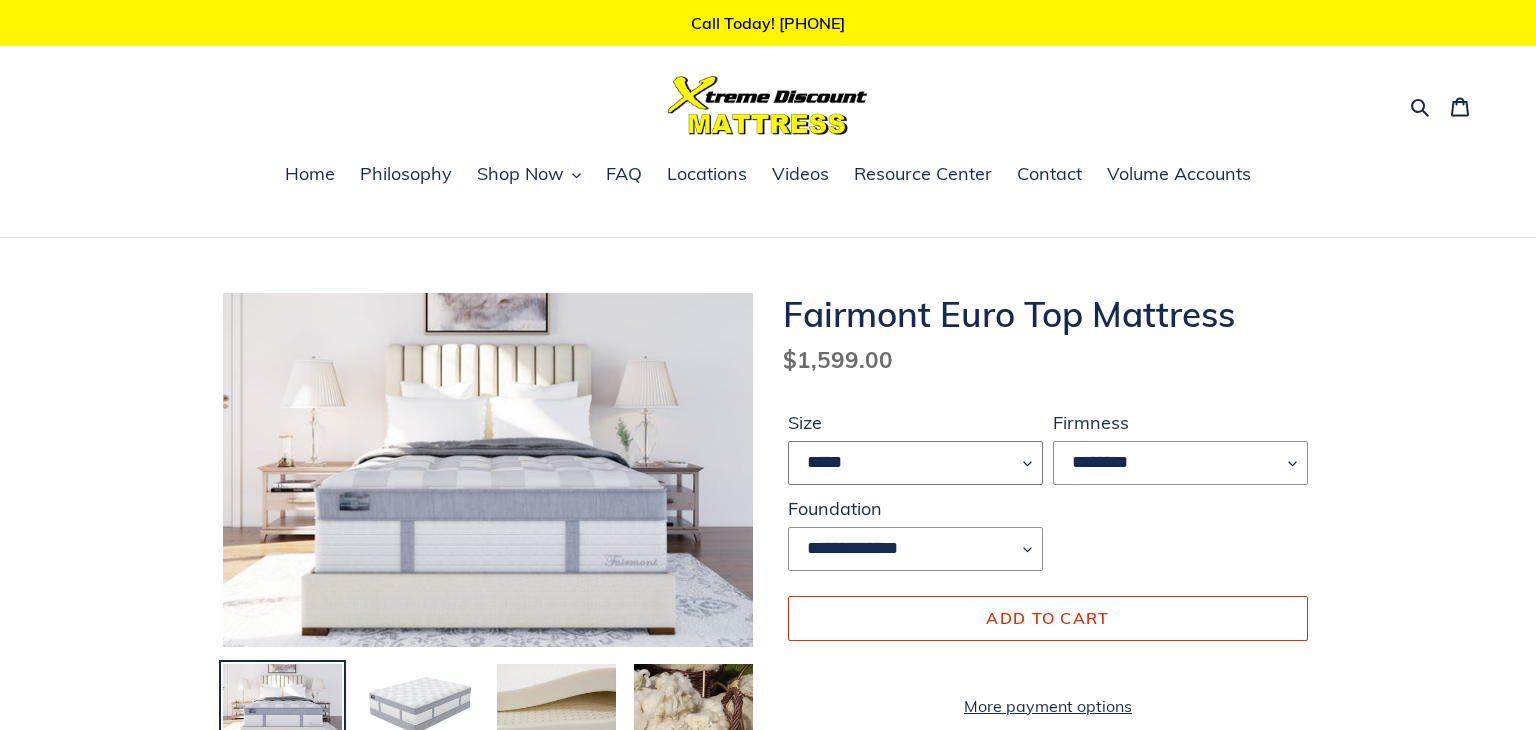 click on "**** **** ***** ****" at bounding box center (915, 463) 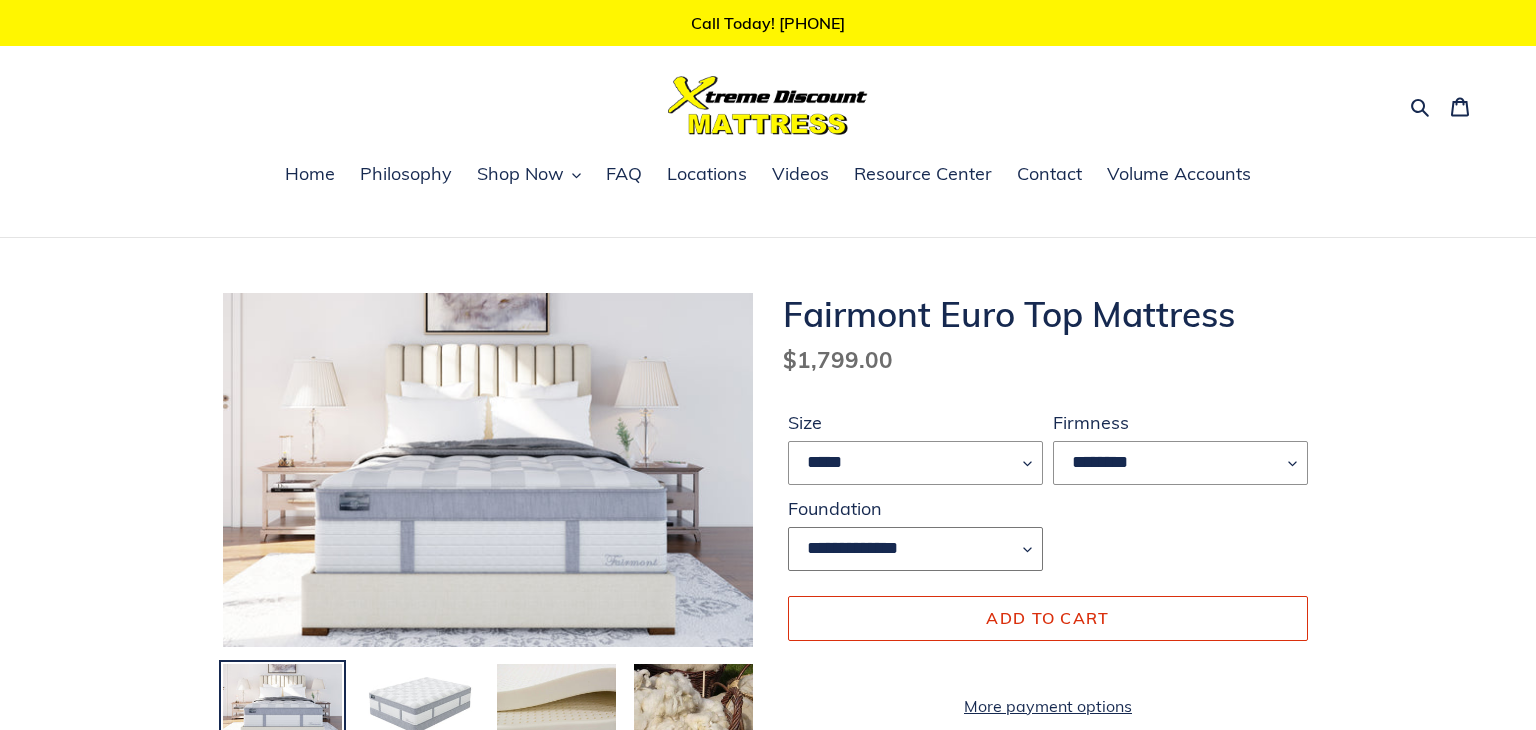 click on "**********" at bounding box center (915, 549) 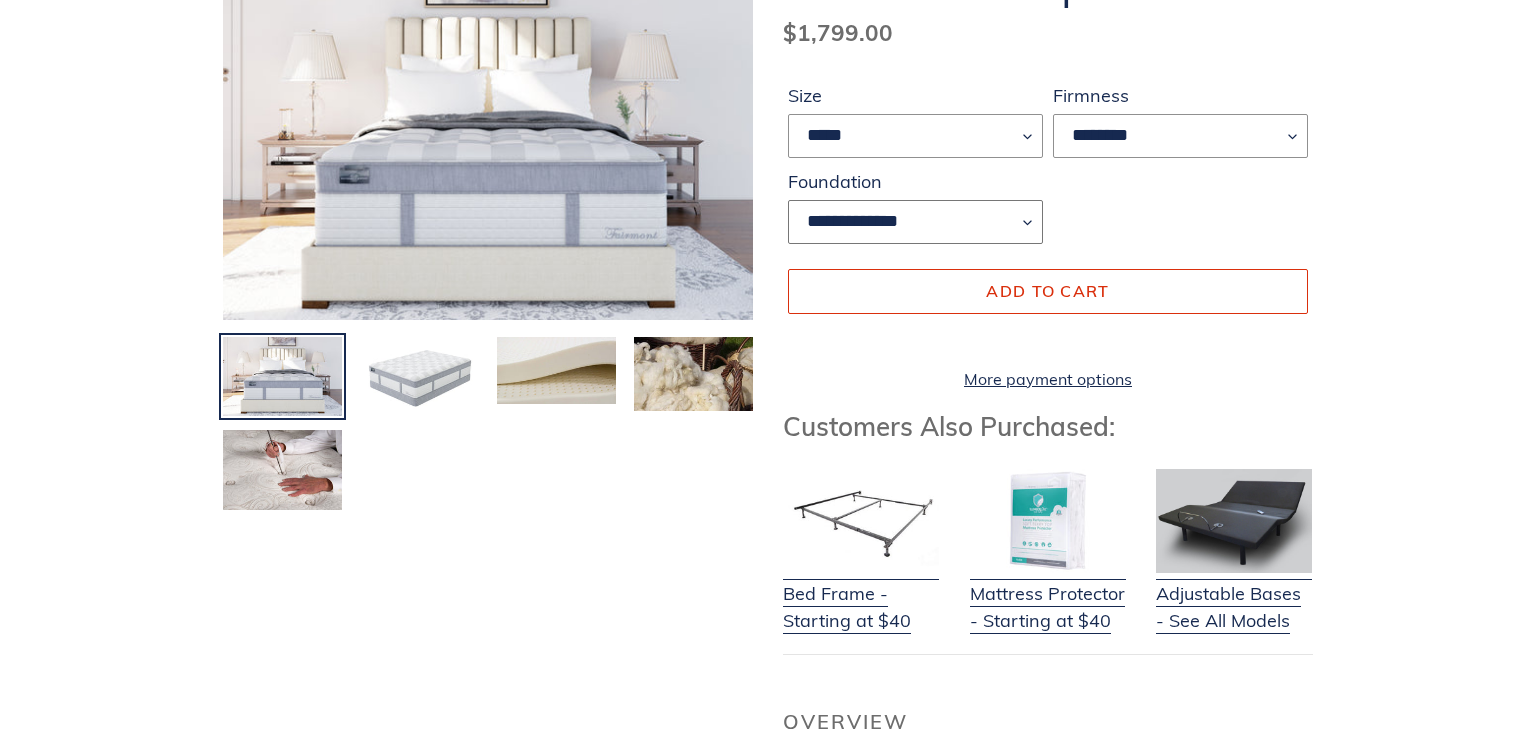 scroll, scrollTop: 325, scrollLeft: 0, axis: vertical 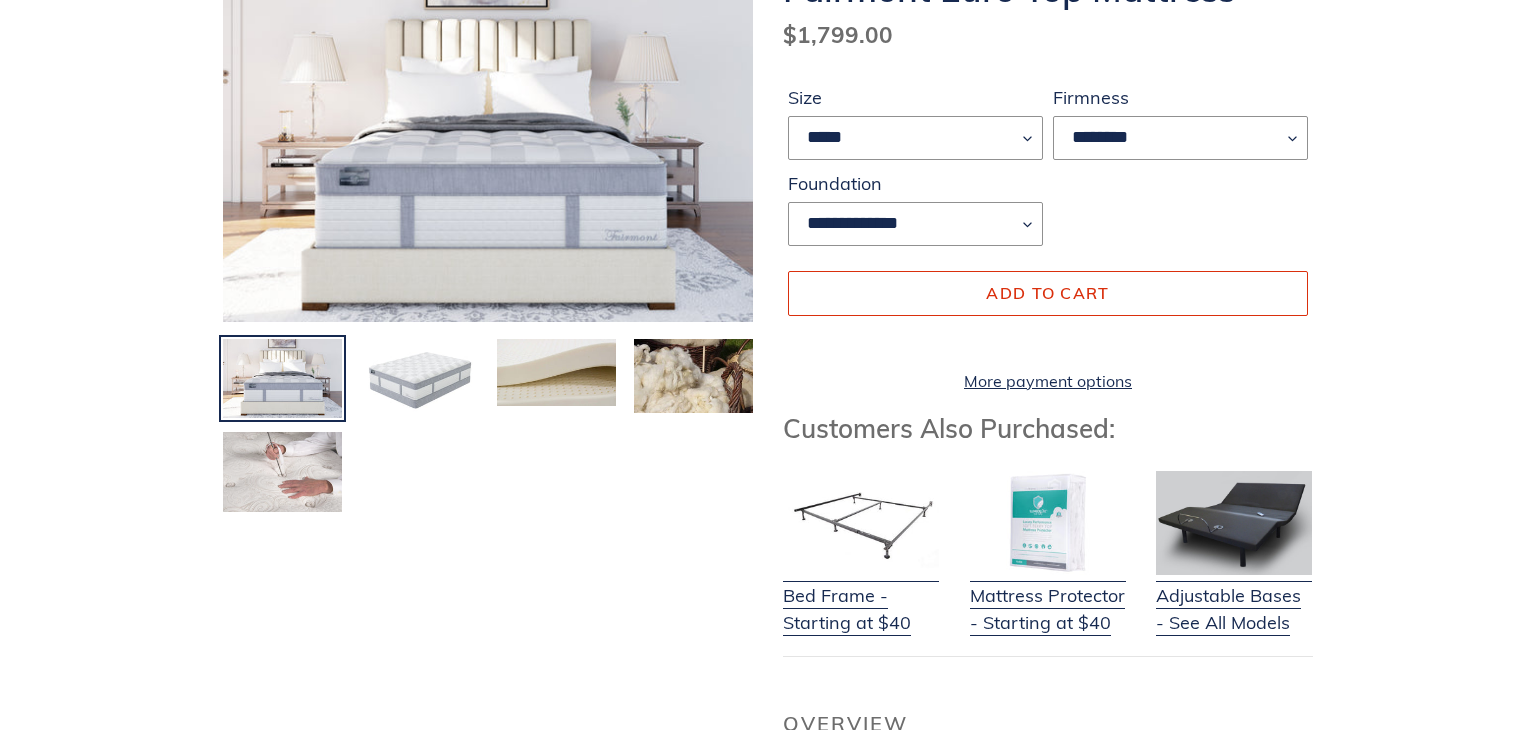click at bounding box center (282, 472) 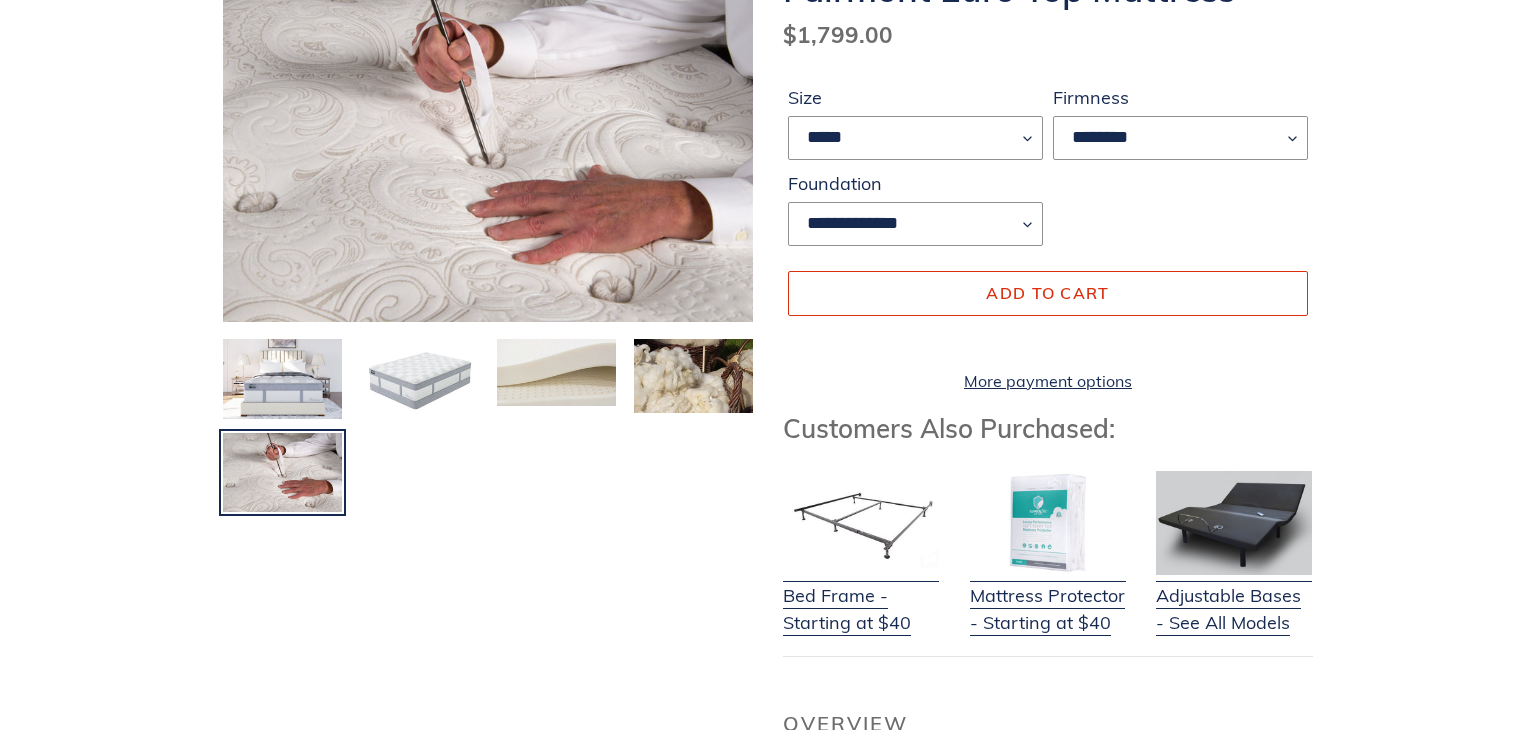 click at bounding box center (556, 372) 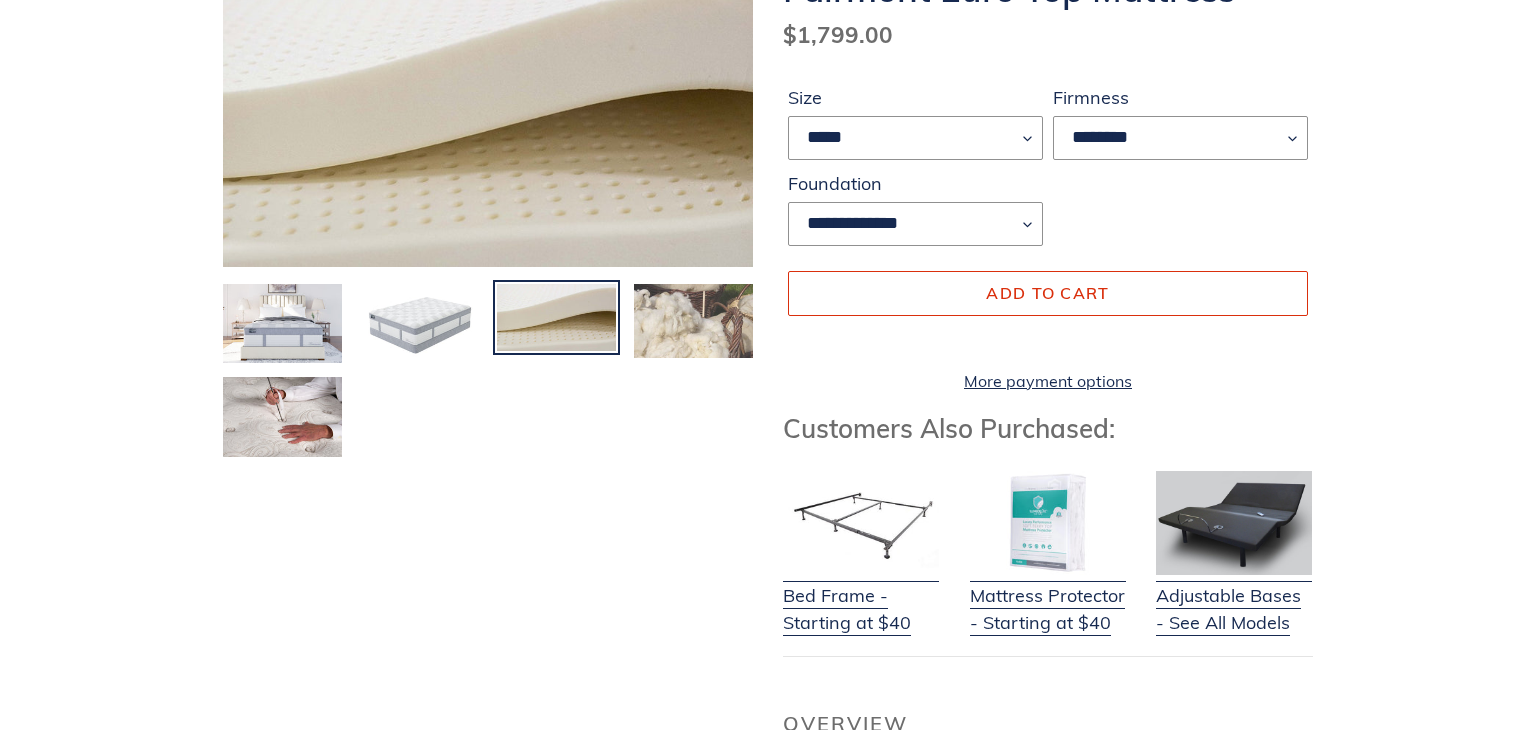 click at bounding box center [693, 321] 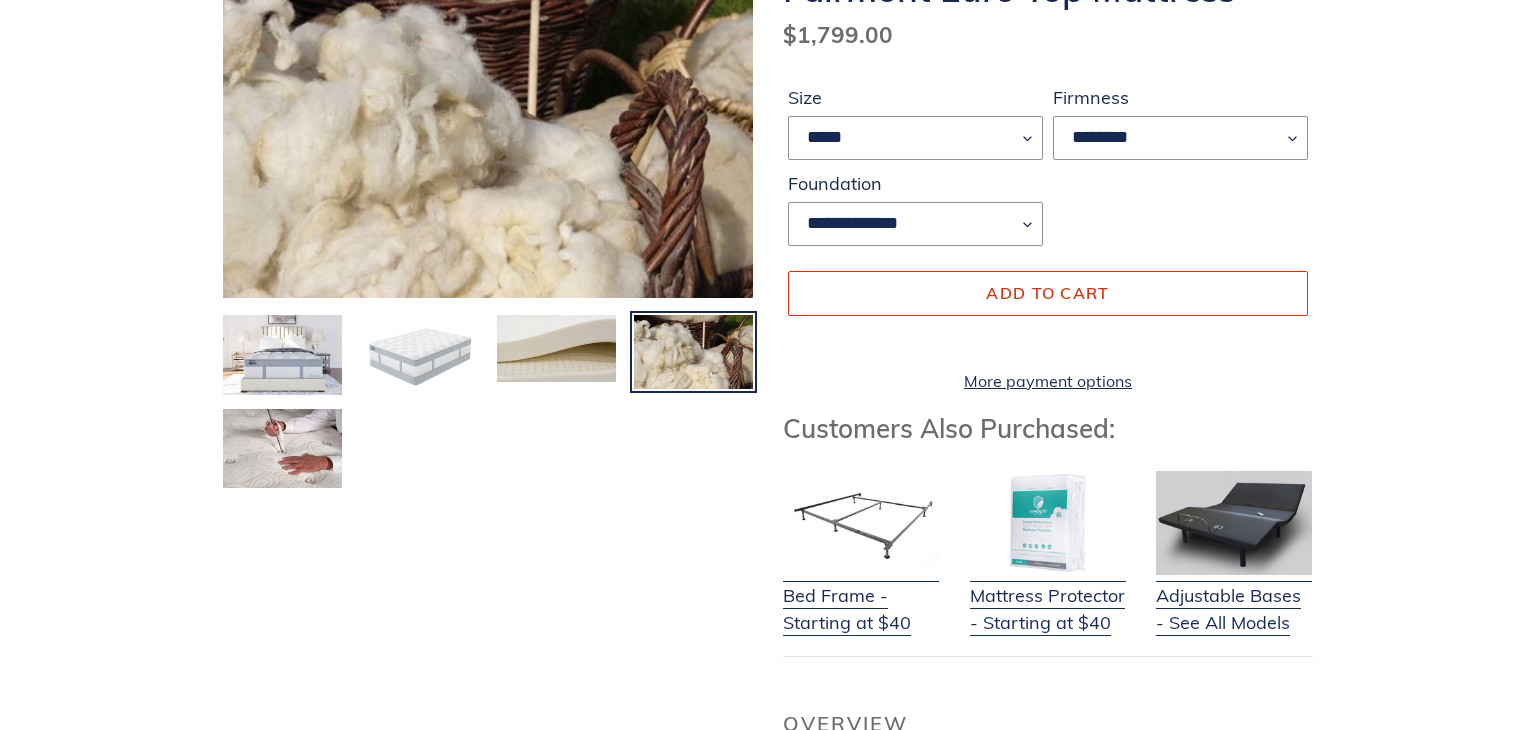 click at bounding box center [419, 355] 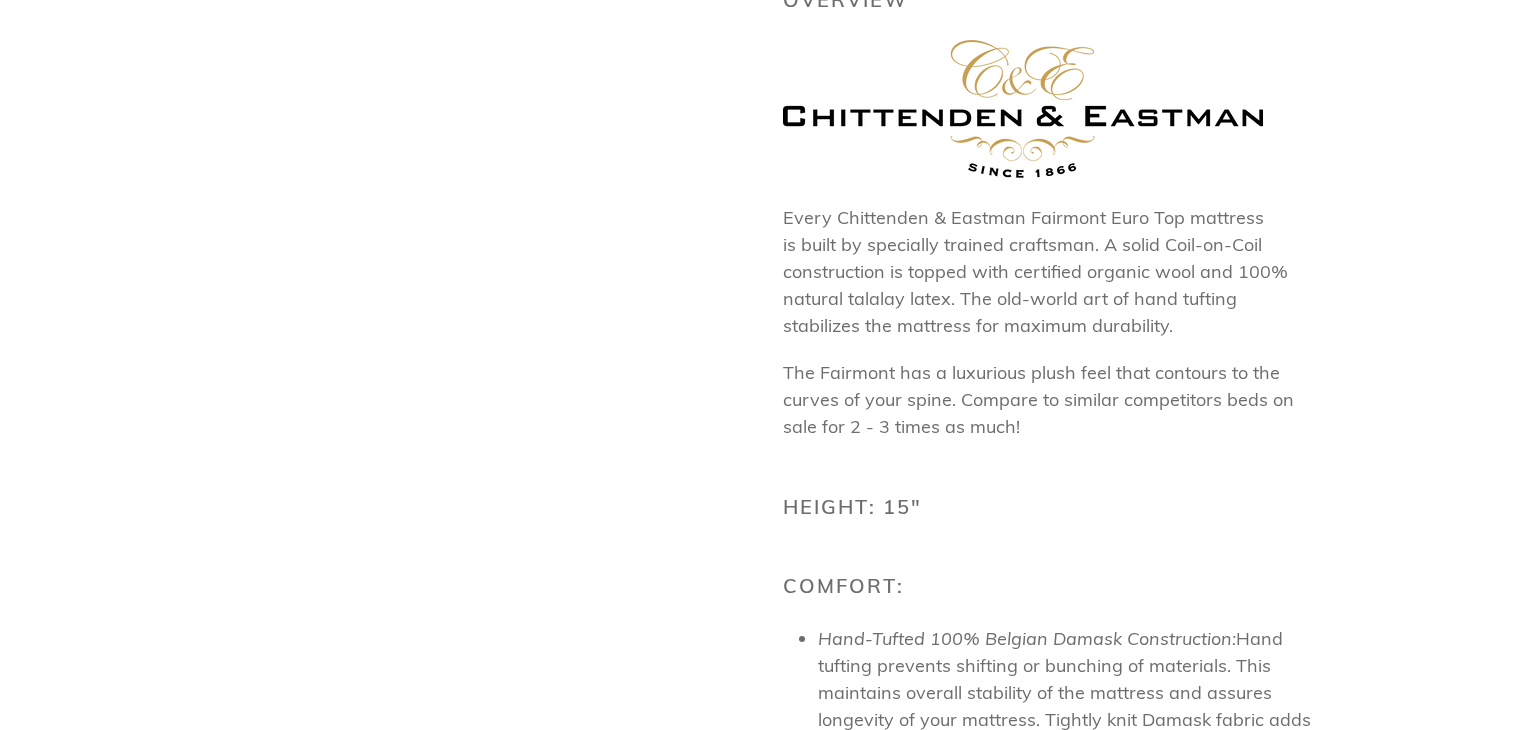 scroll, scrollTop: 0, scrollLeft: 0, axis: both 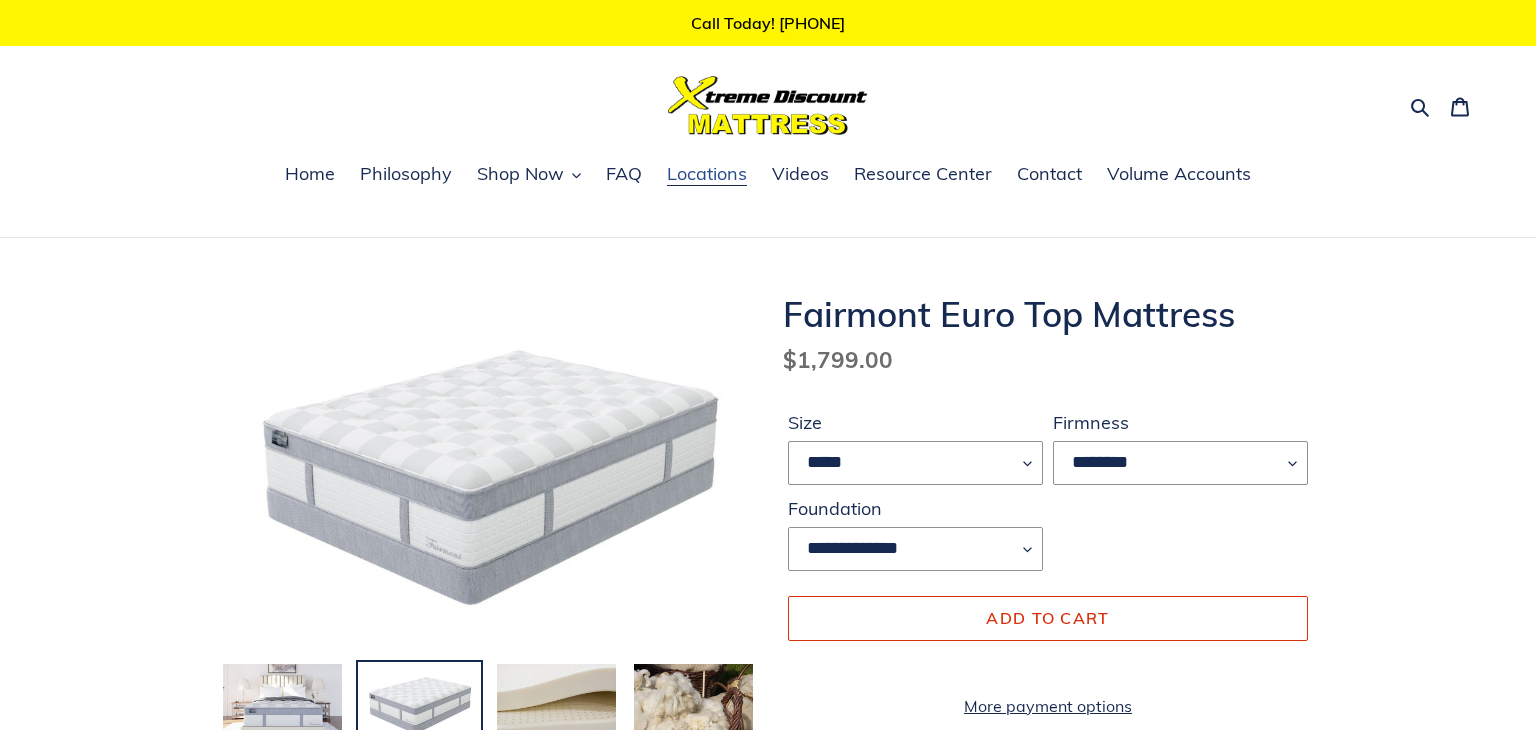 click on "Locations" at bounding box center (707, 174) 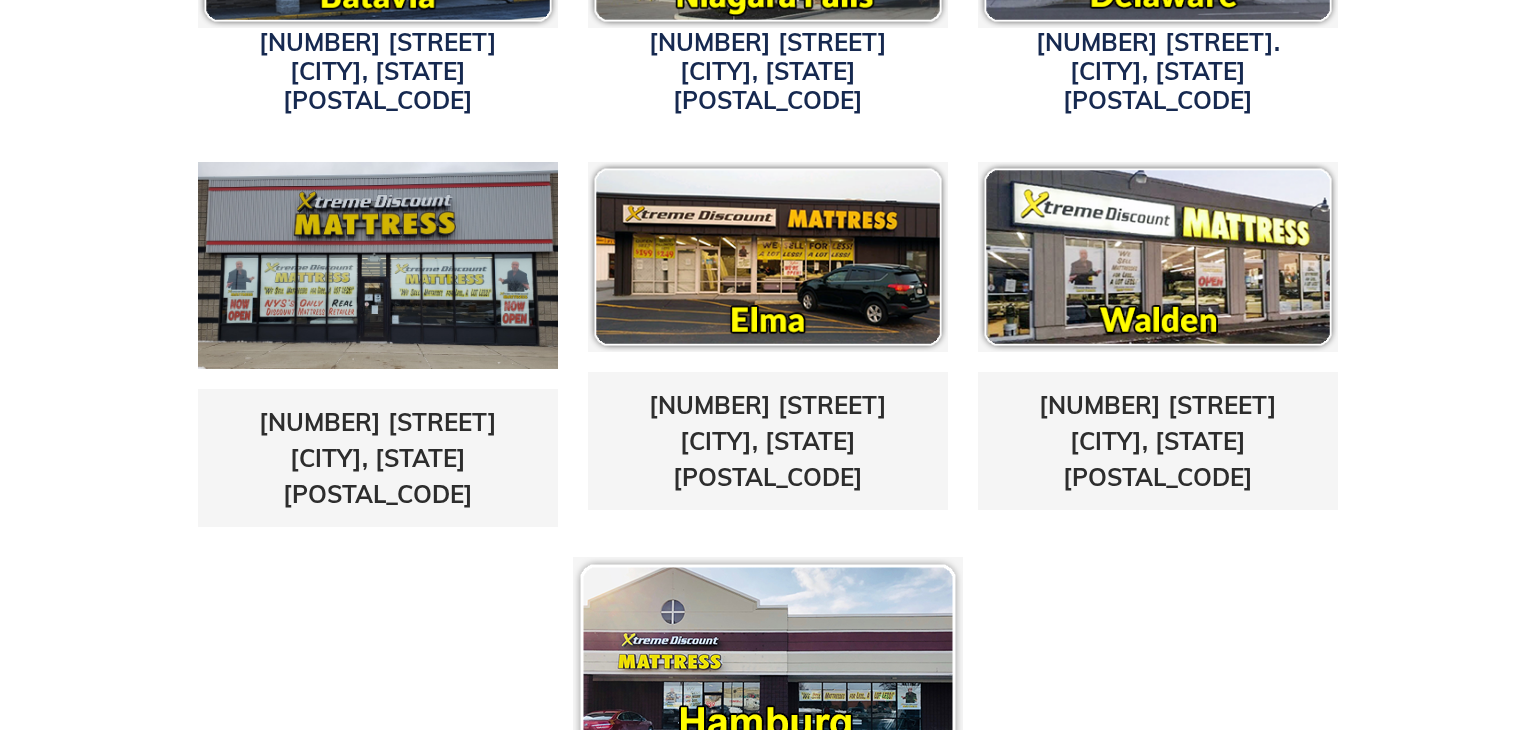 scroll, scrollTop: 908, scrollLeft: 0, axis: vertical 